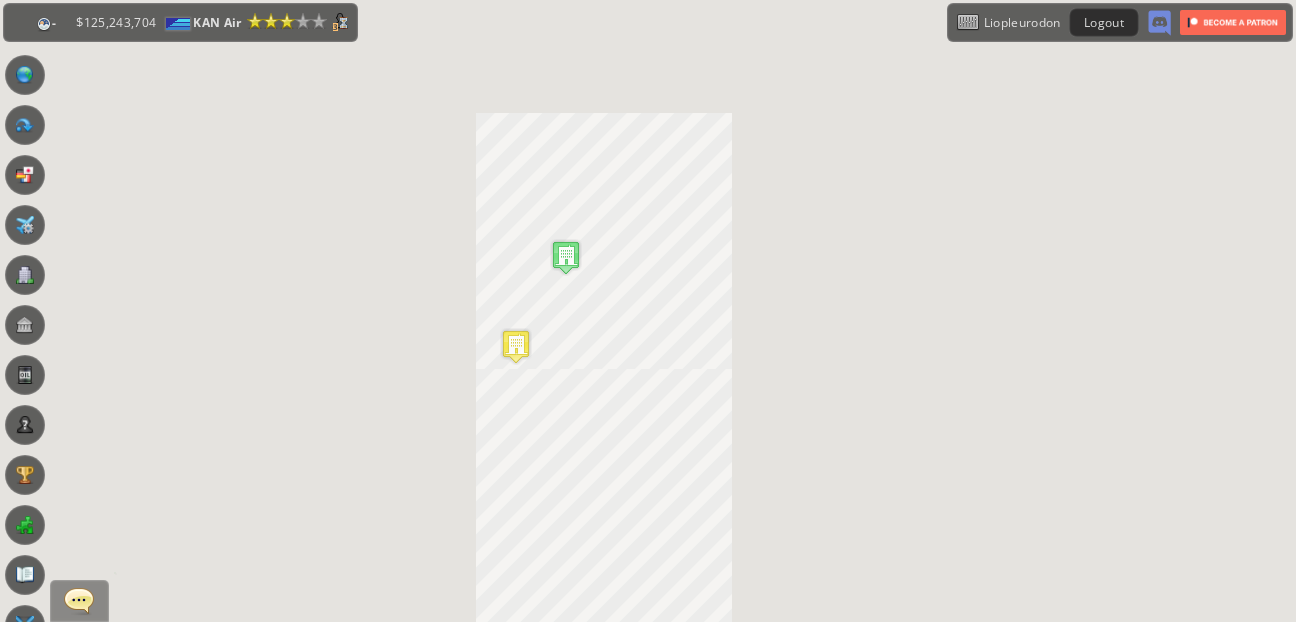 scroll, scrollTop: 0, scrollLeft: 0, axis: both 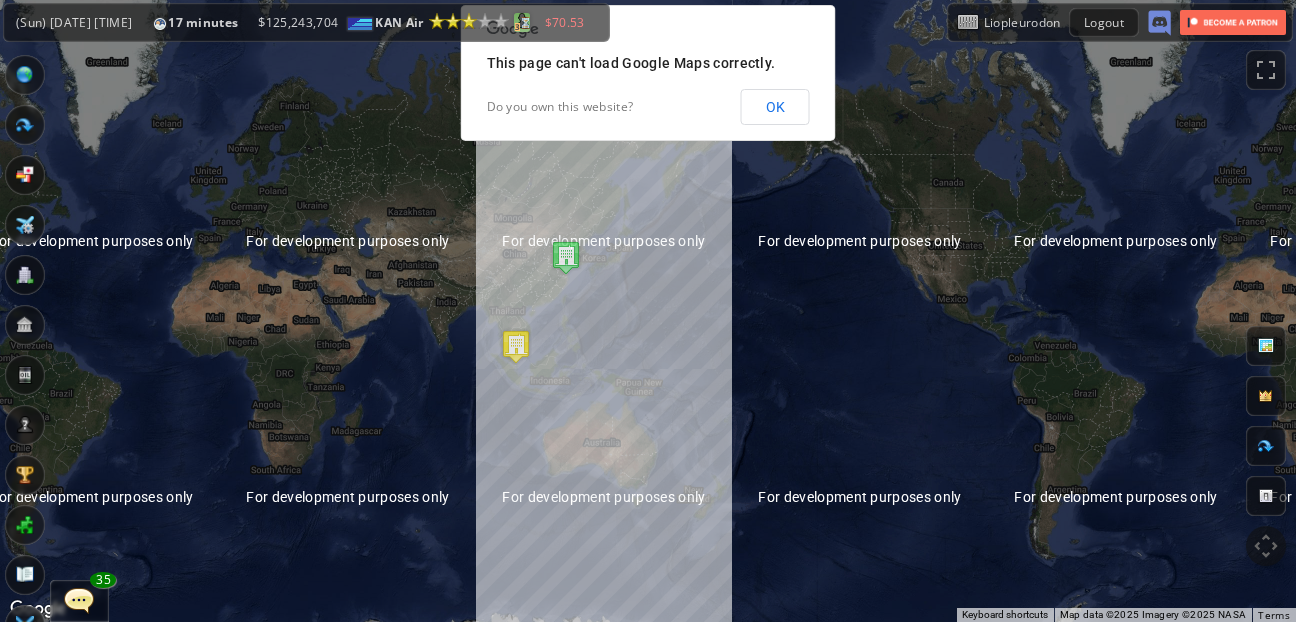 click at bounding box center (522, 21) 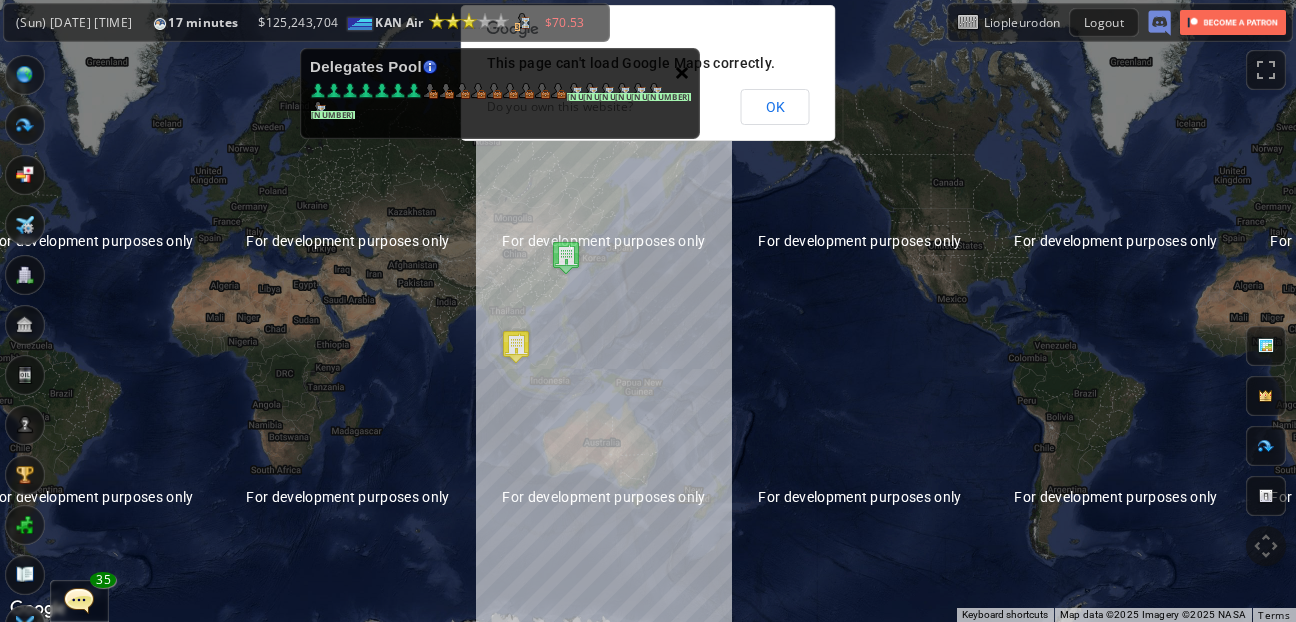 click on "×" at bounding box center [682, 72] 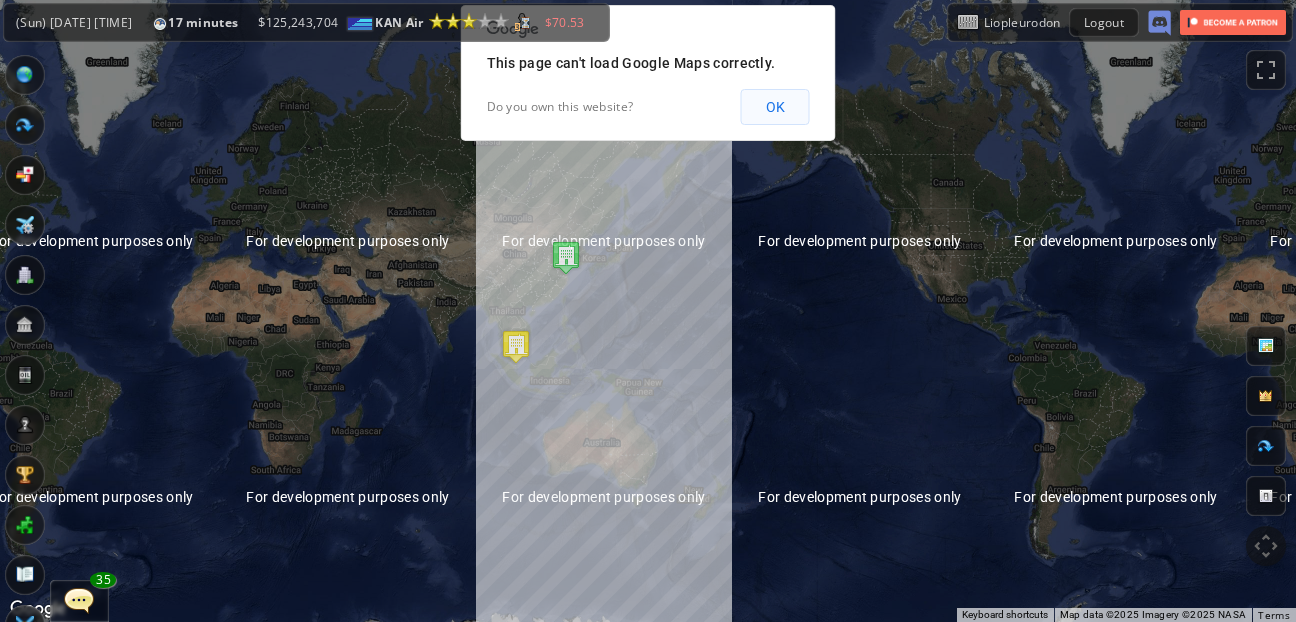click on "OK" at bounding box center (775, 107) 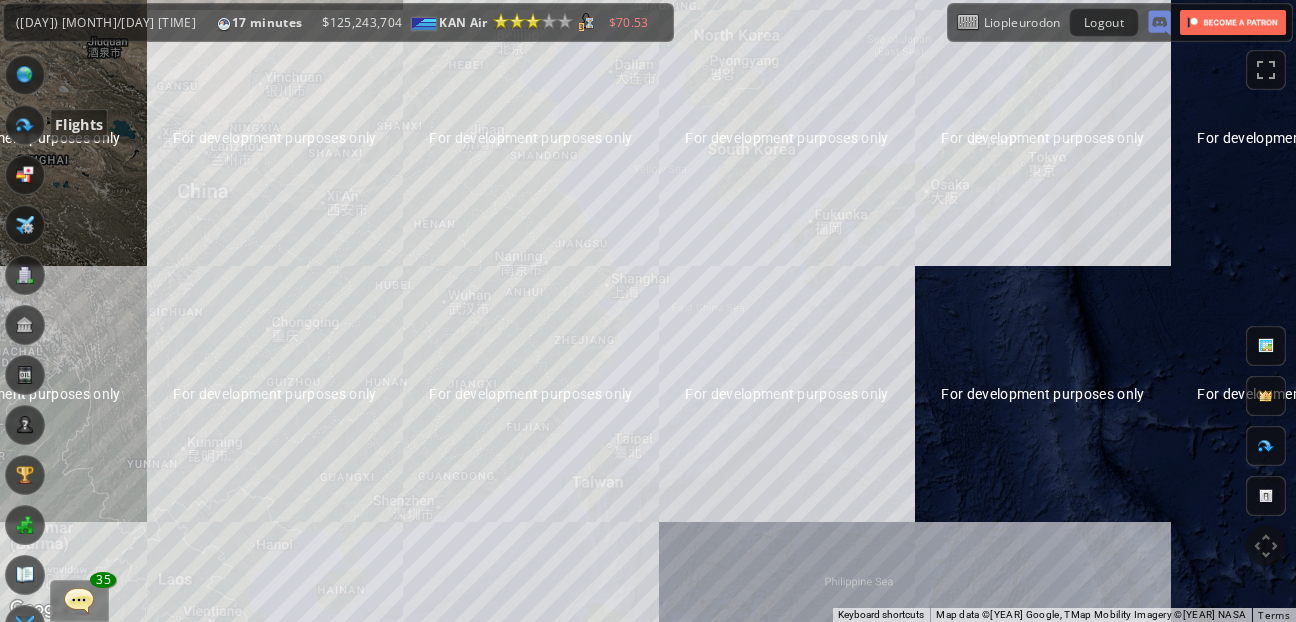 click at bounding box center [25, 125] 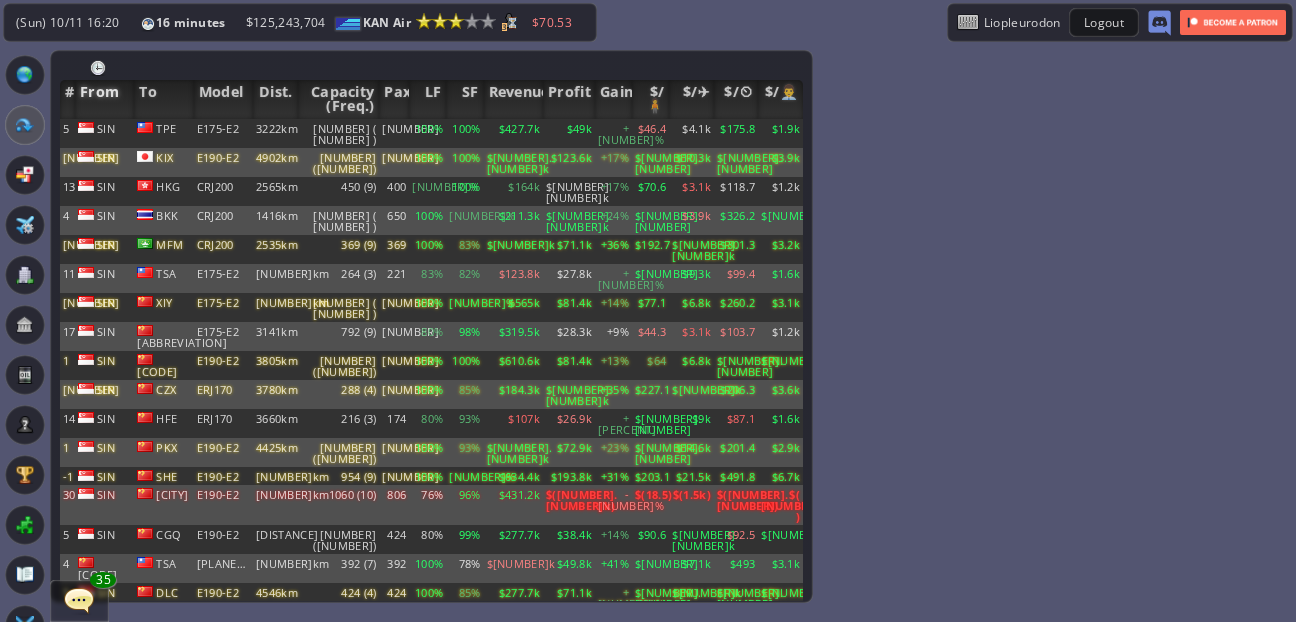 click on "From" at bounding box center [104, 99] 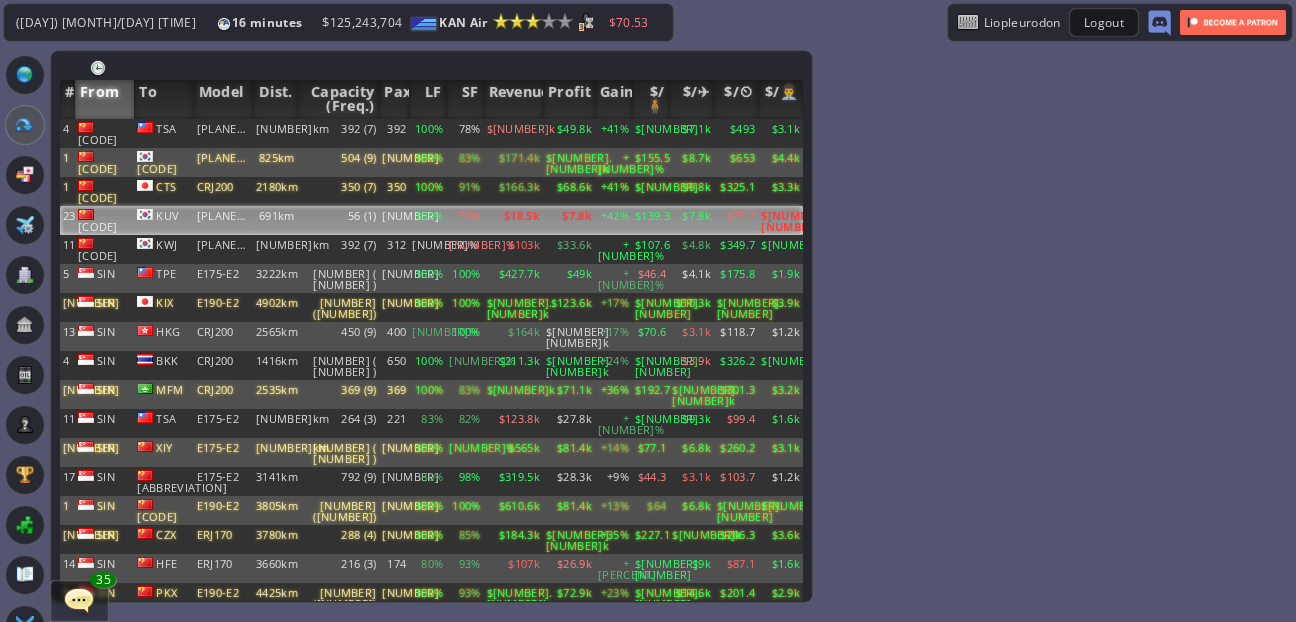 click on "[CODE]" at bounding box center [104, 133] 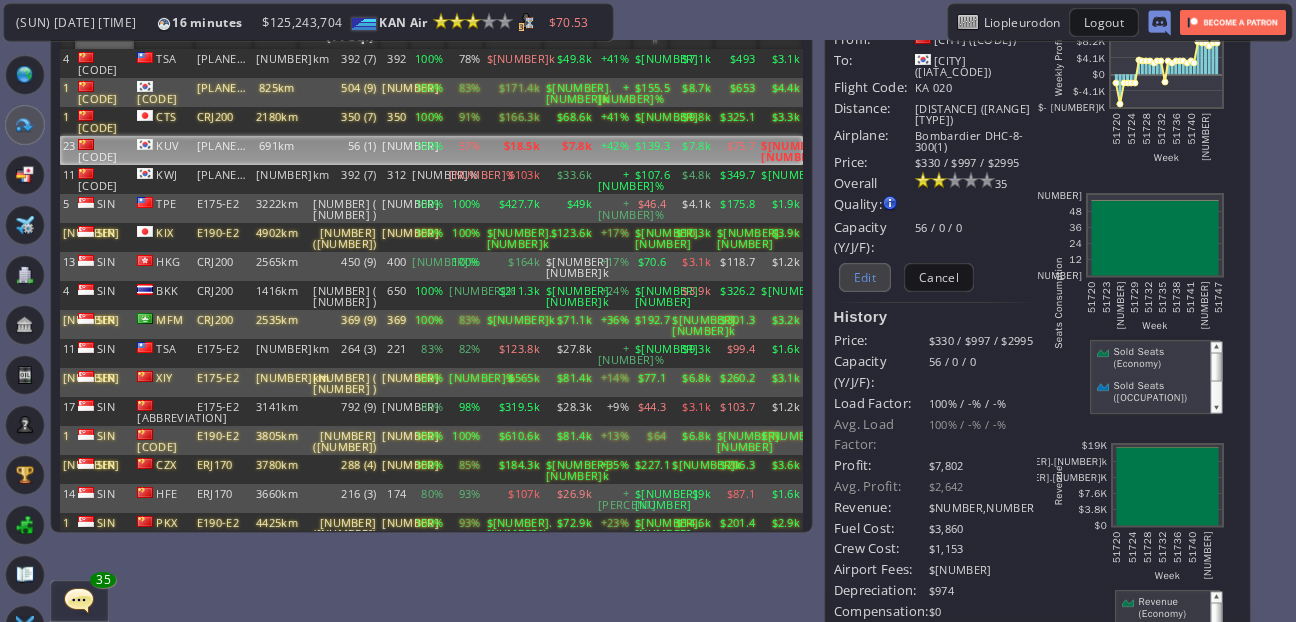 scroll, scrollTop: 67, scrollLeft: 0, axis: vertical 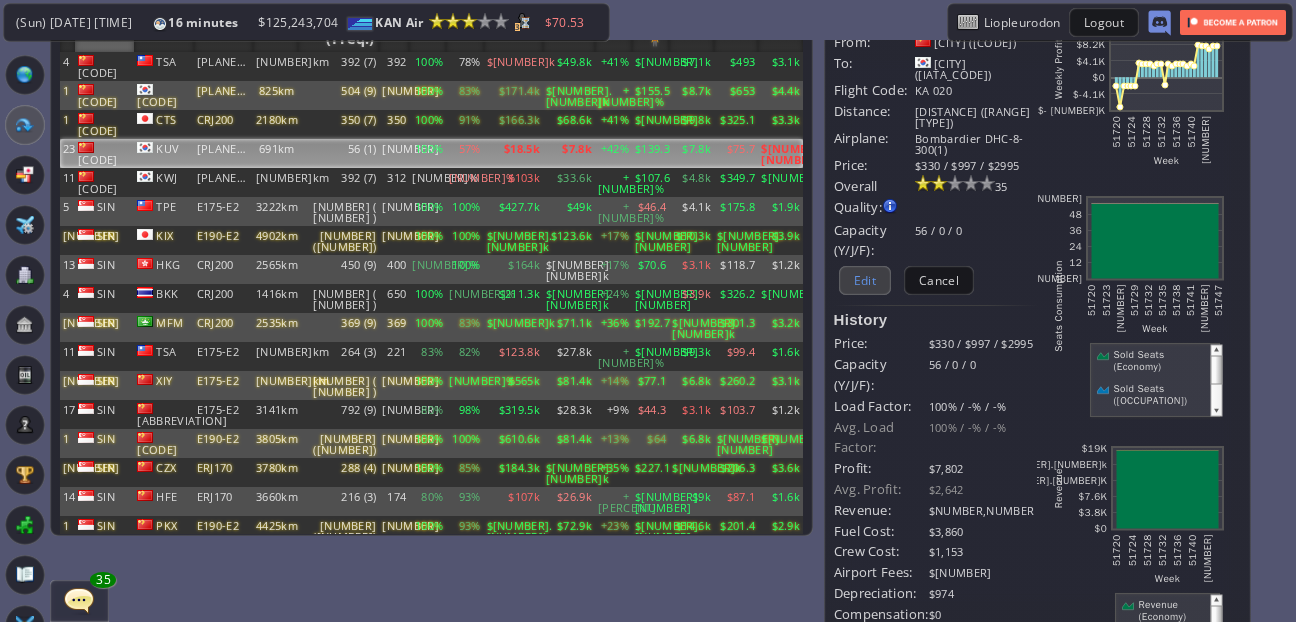 click on "Edit" at bounding box center [865, 280] 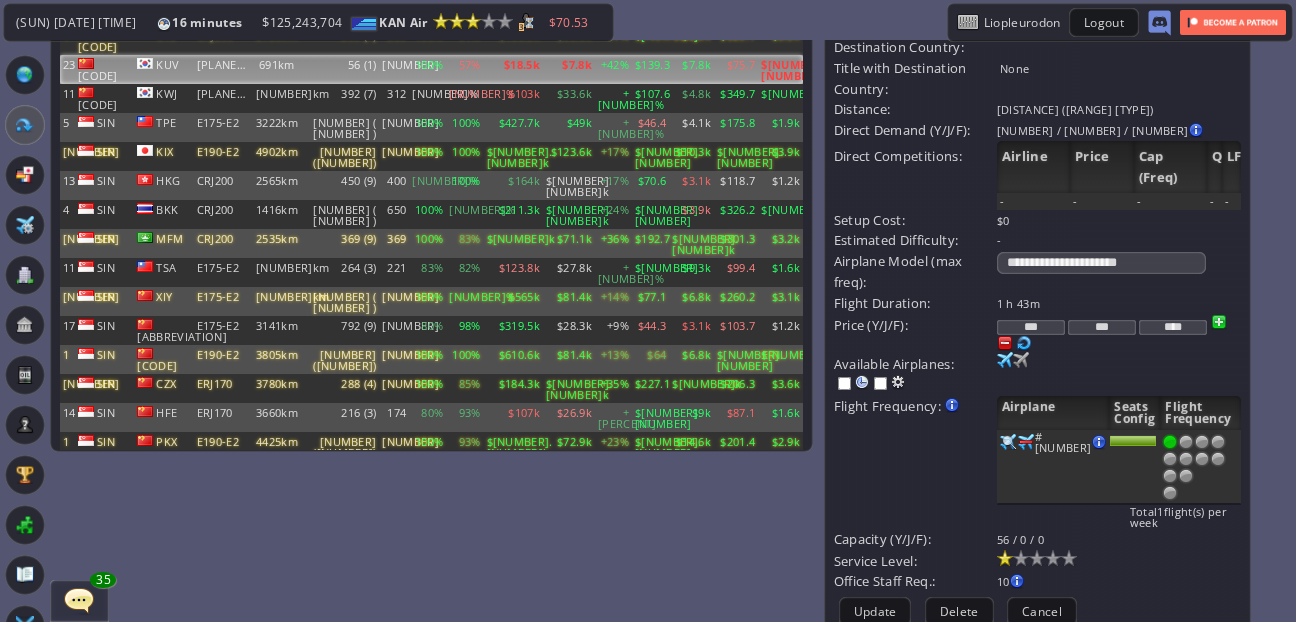 scroll, scrollTop: 180, scrollLeft: 0, axis: vertical 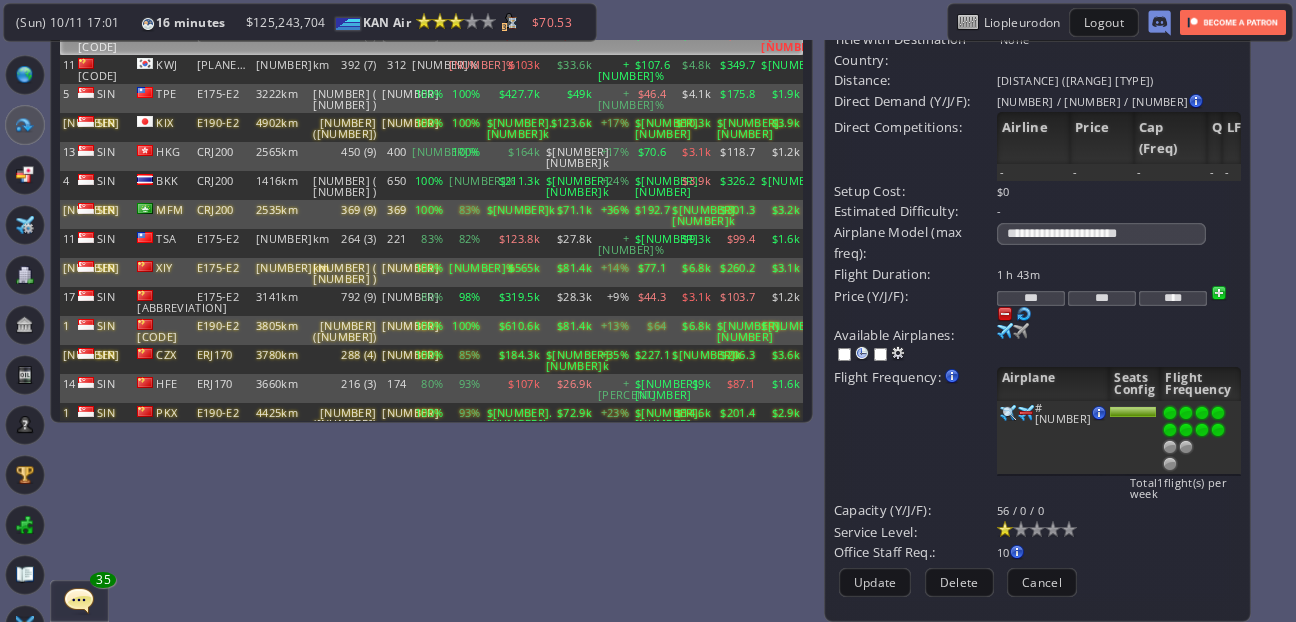 click at bounding box center [1218, 430] 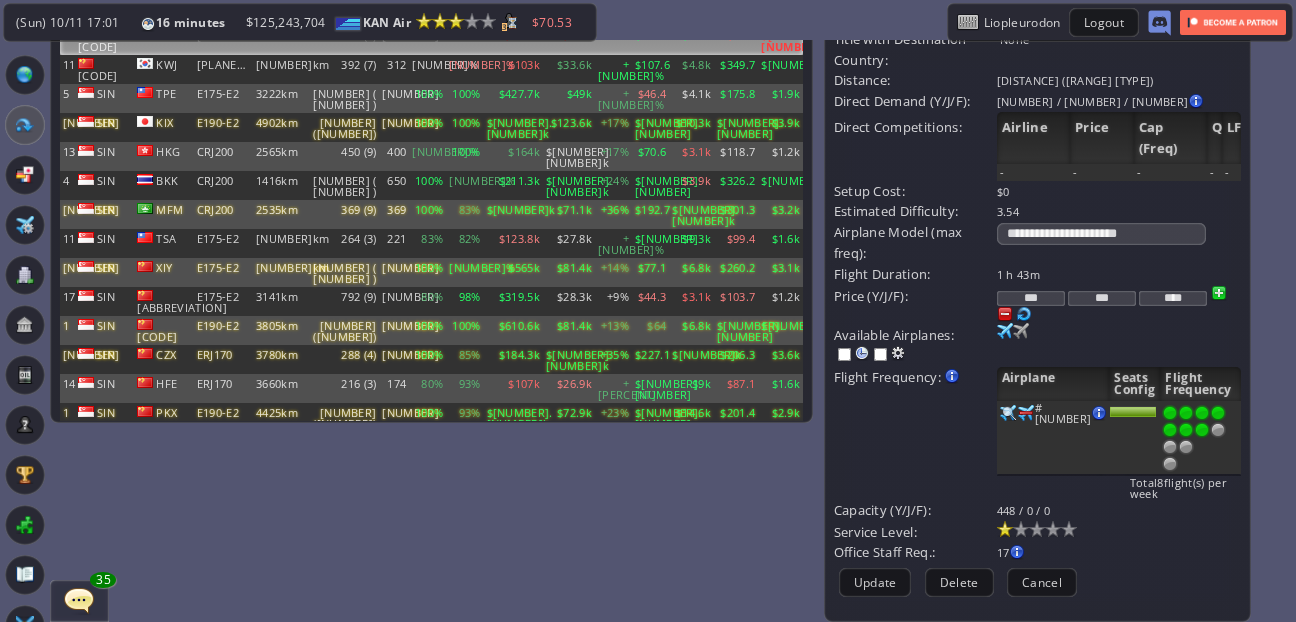 click at bounding box center (1202, 430) 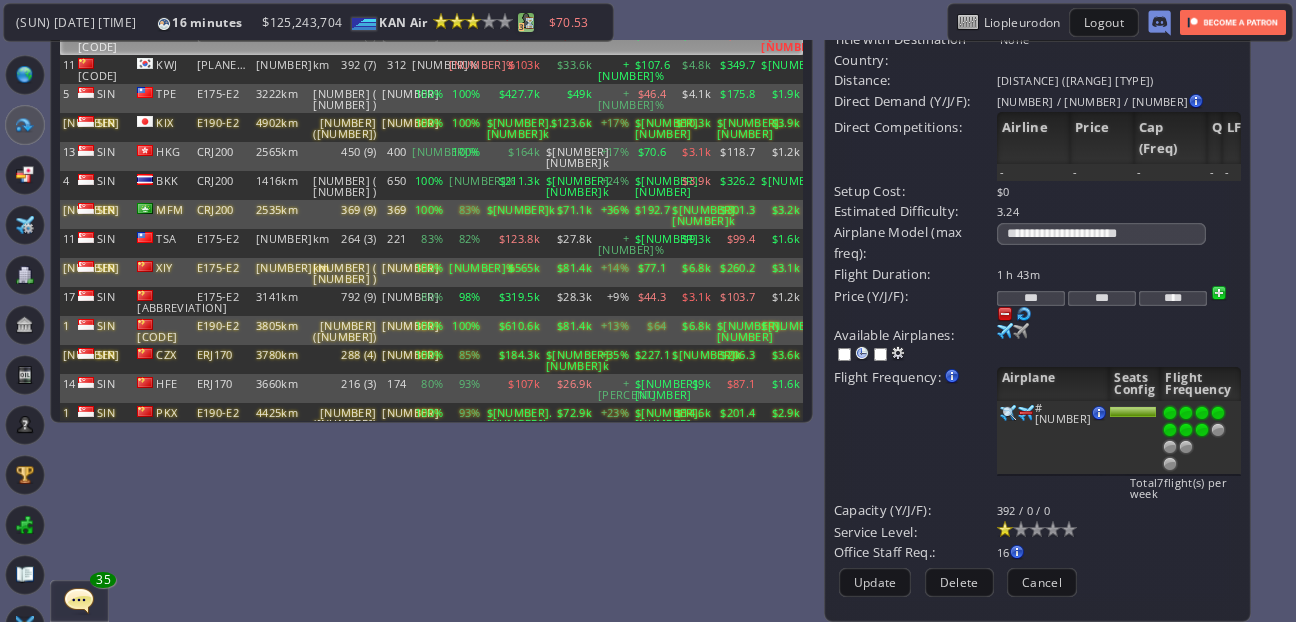 click at bounding box center [526, 21] 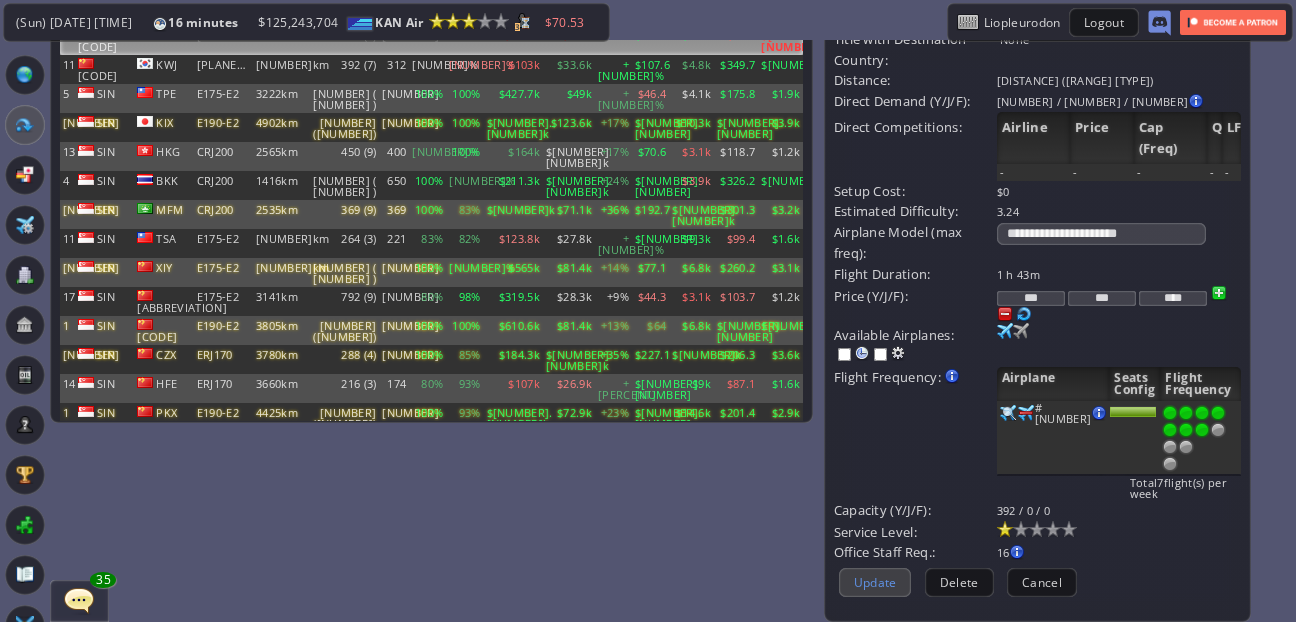 click on "Update" at bounding box center (875, 582) 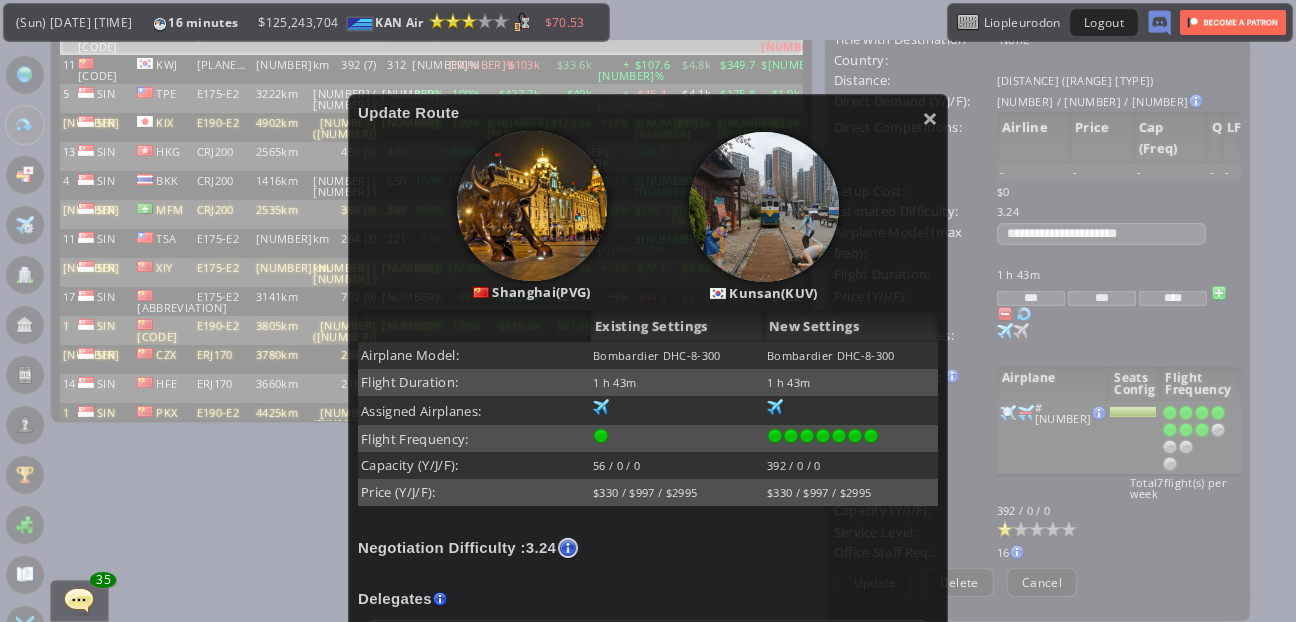 scroll, scrollTop: 271, scrollLeft: 0, axis: vertical 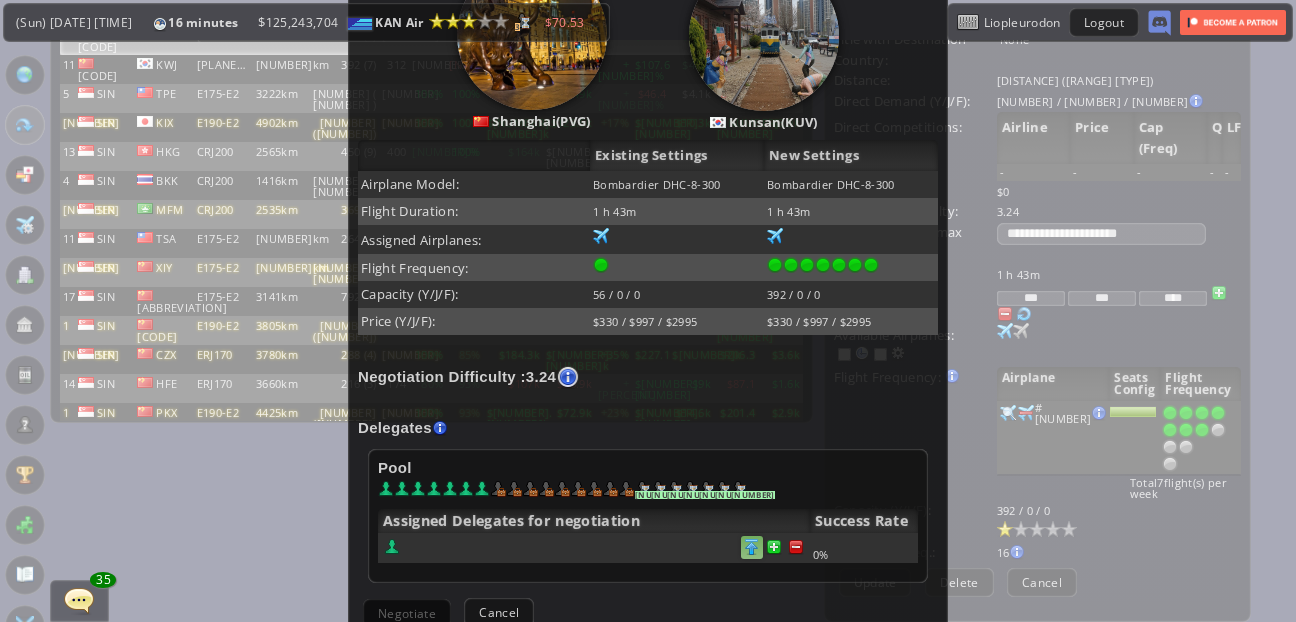 click at bounding box center [796, 547] 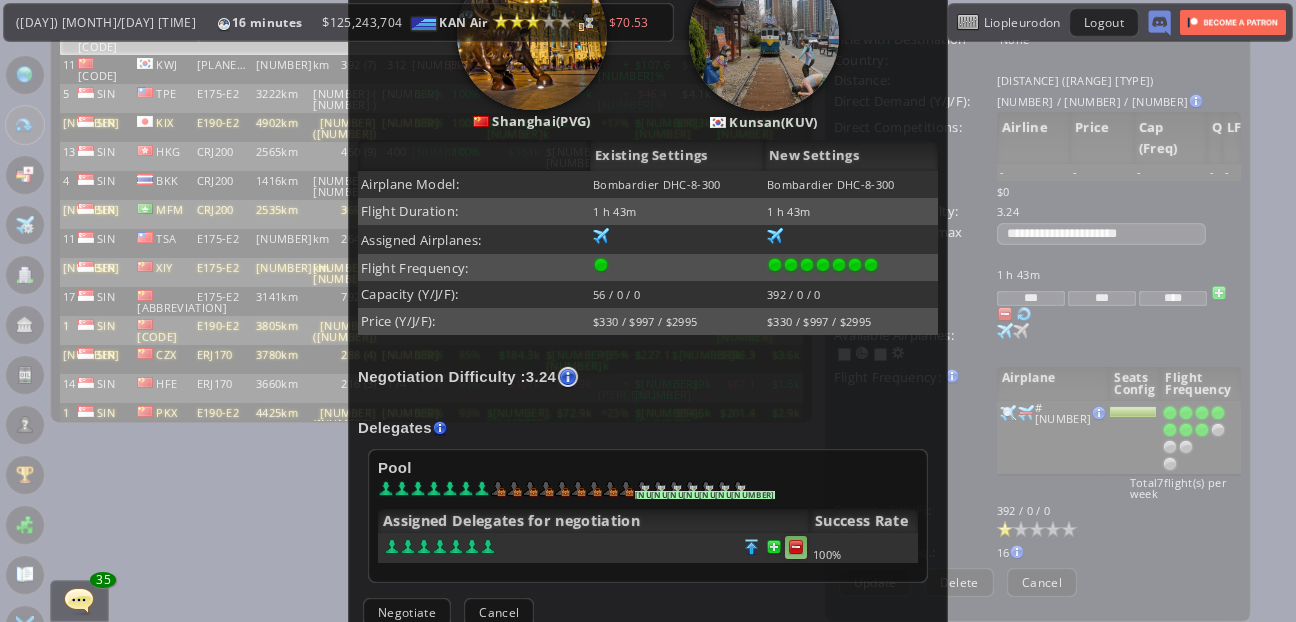 click at bounding box center (796, 547) 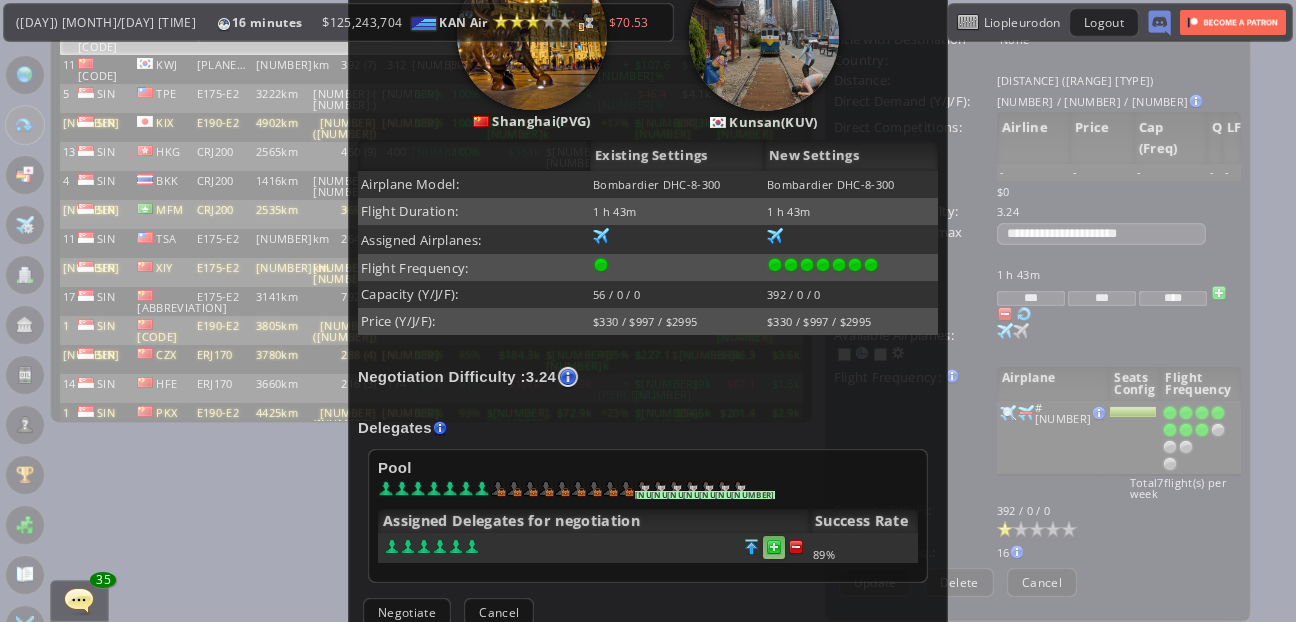 click at bounding box center [796, 547] 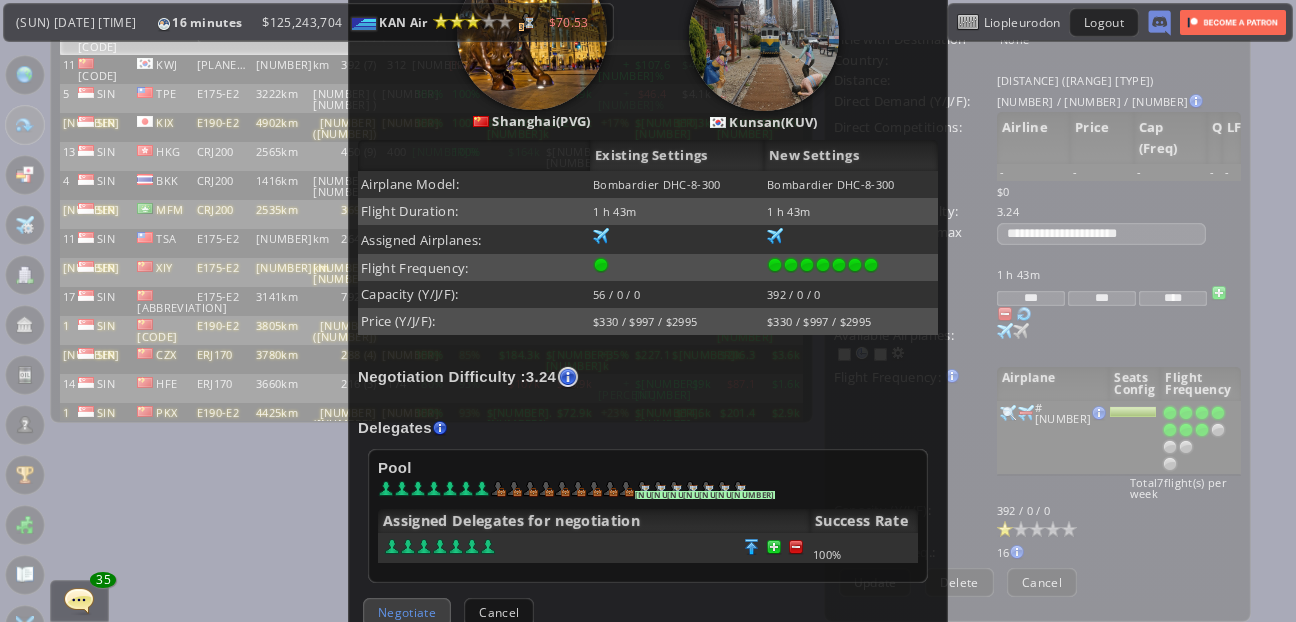 click on "Negotiate" at bounding box center (407, 612) 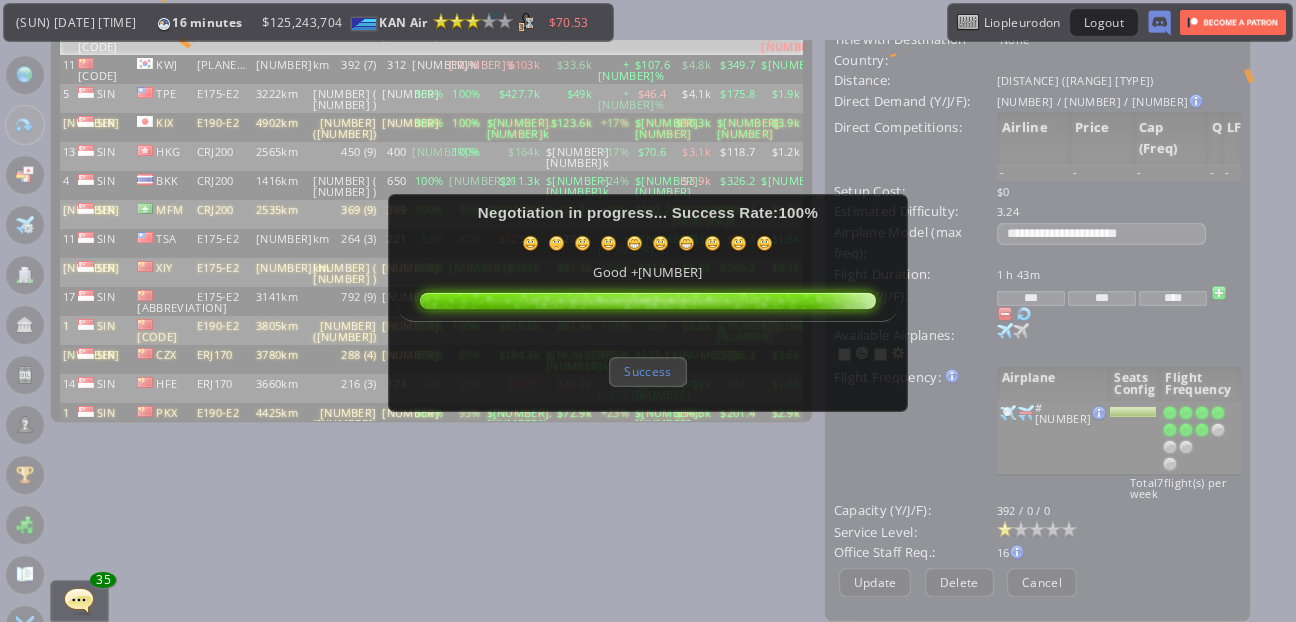 click on "Success" at bounding box center [647, 371] 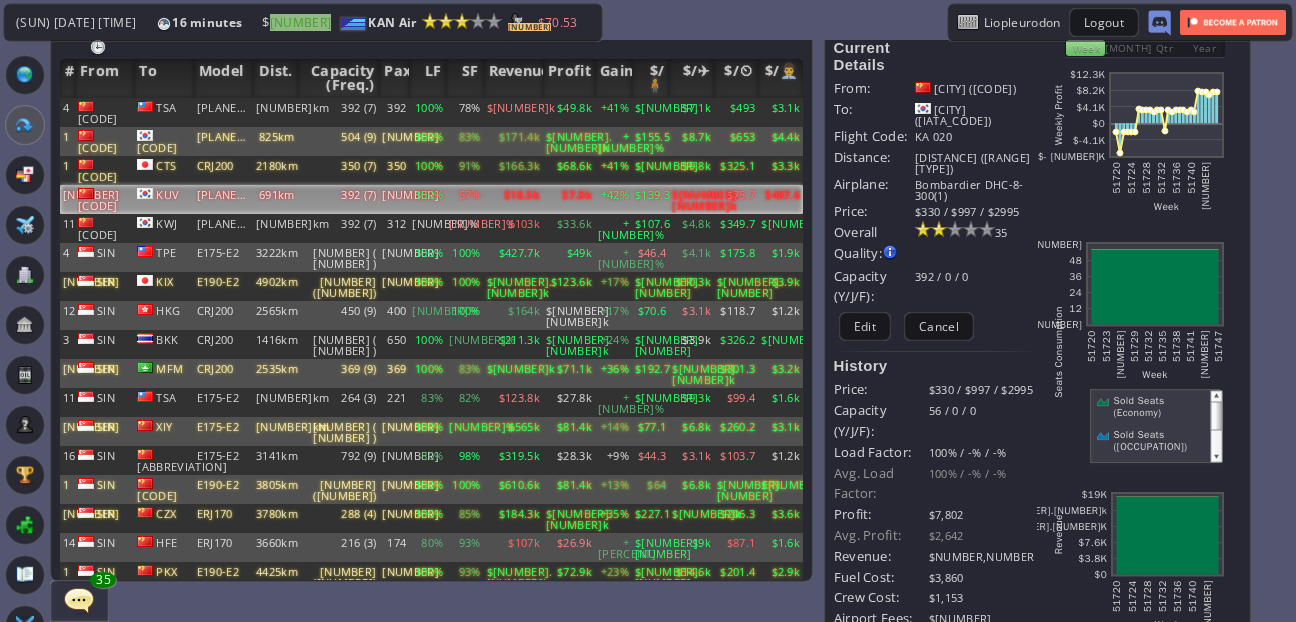 scroll, scrollTop: 0, scrollLeft: 0, axis: both 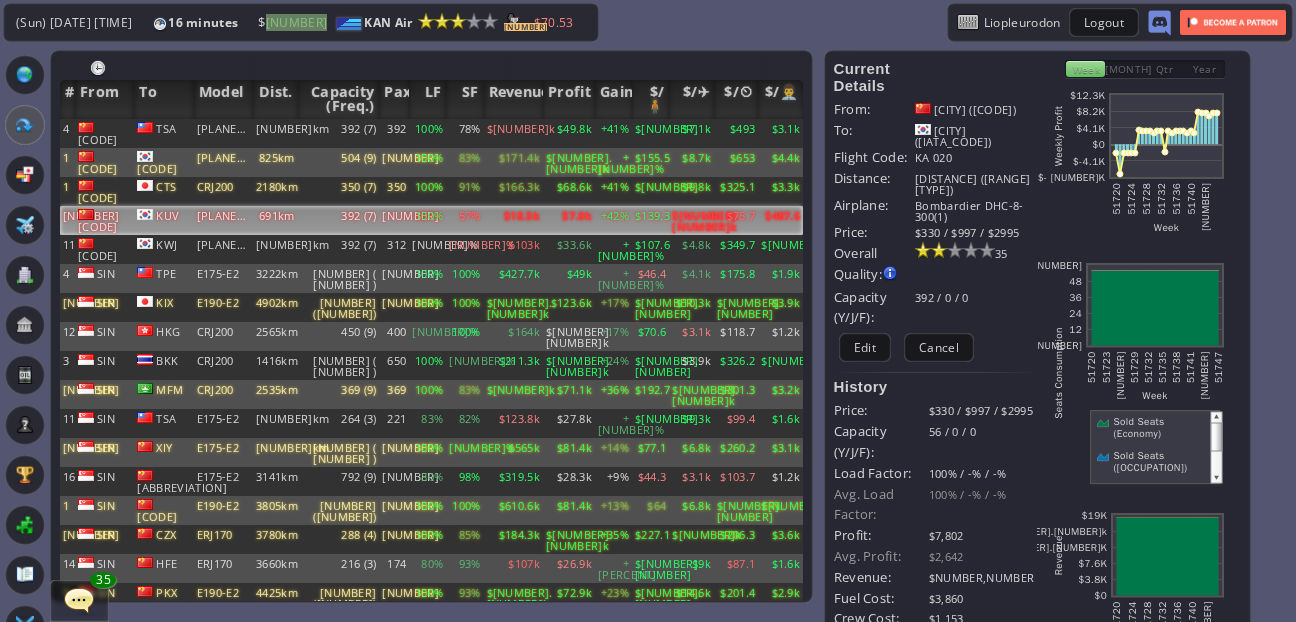 click on "$( [NUMBER] )" at bounding box center [780, 133] 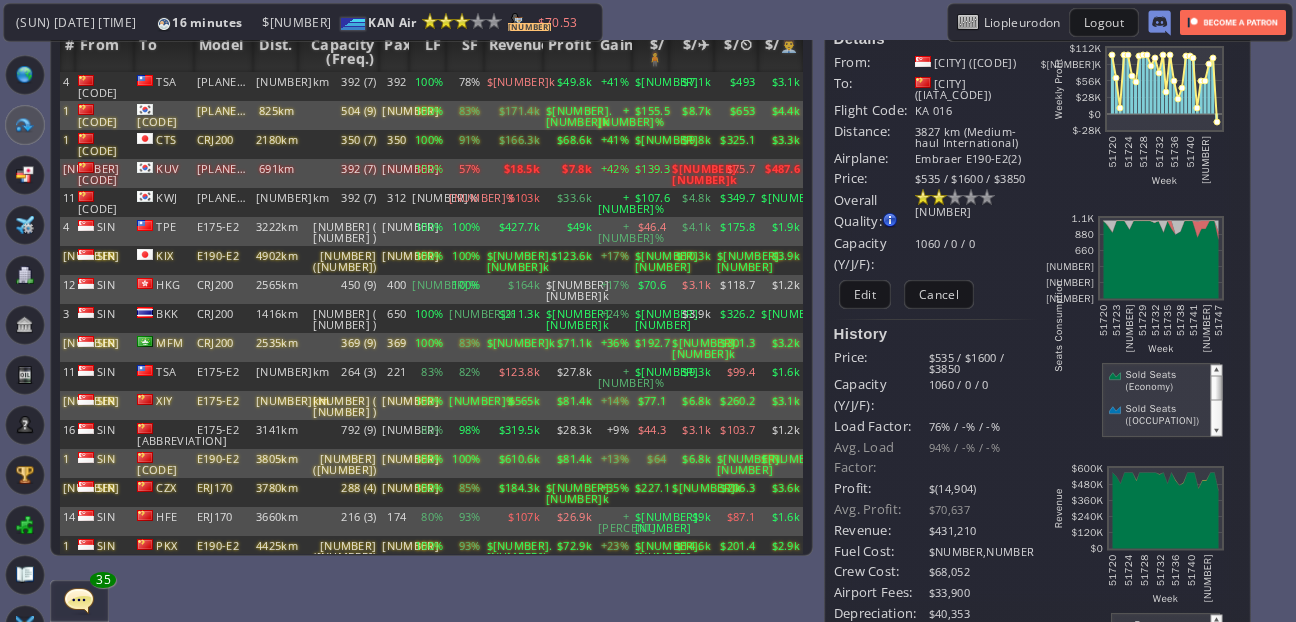 scroll, scrollTop: 0, scrollLeft: 0, axis: both 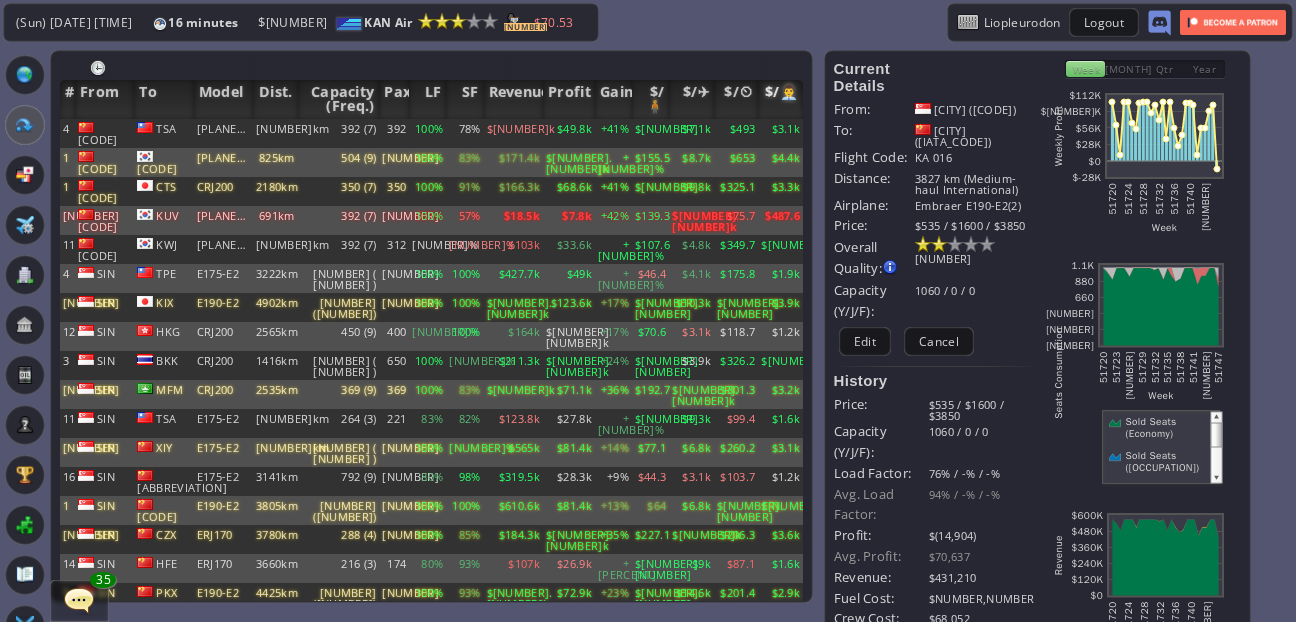 click on "$/👨‍💼" at bounding box center (780, 99) 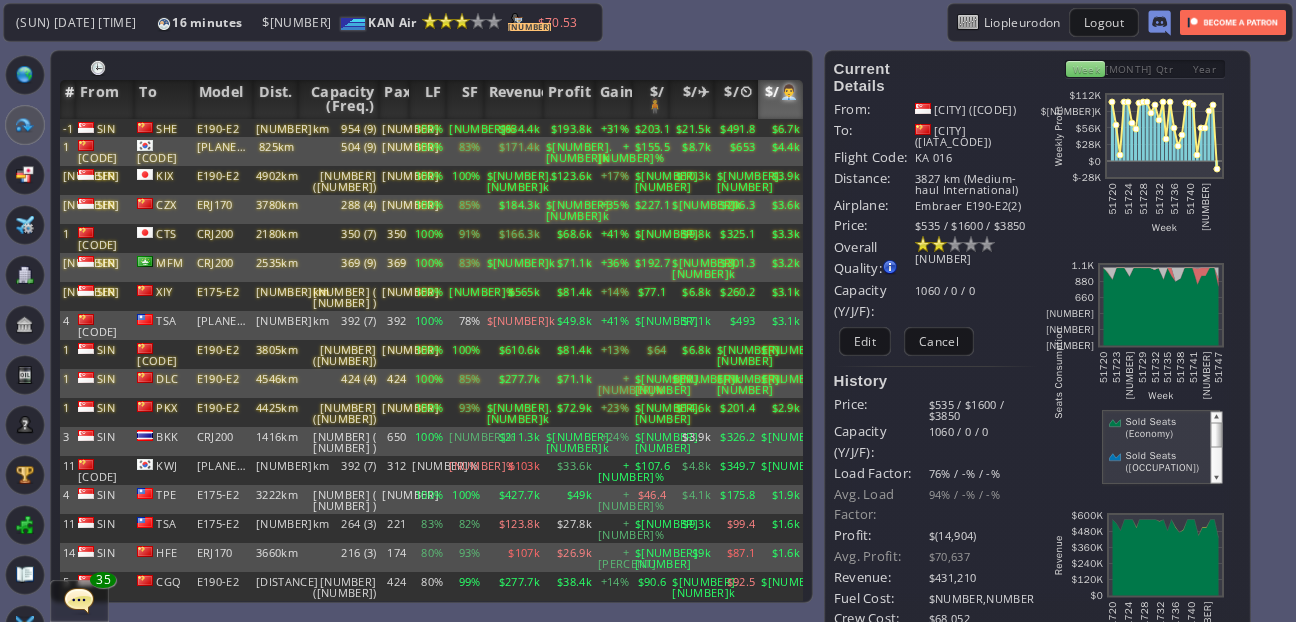 click on "#" at bounding box center (67, 99) 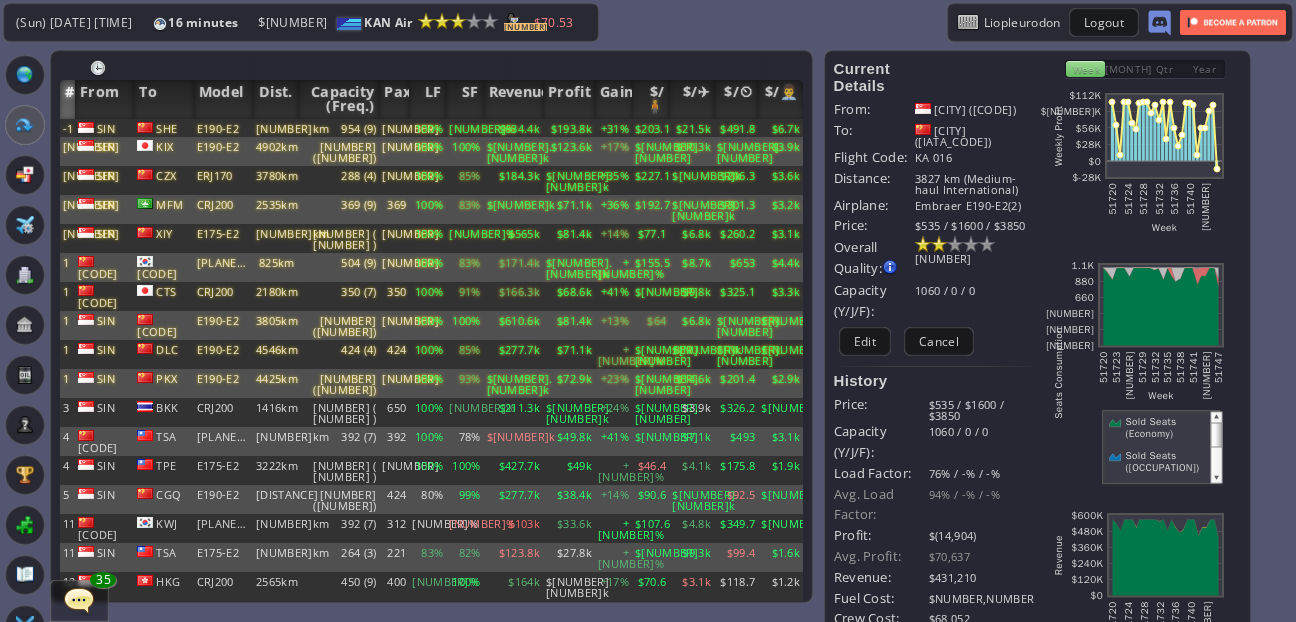 click on "$1.2k" at bounding box center (780, 128) 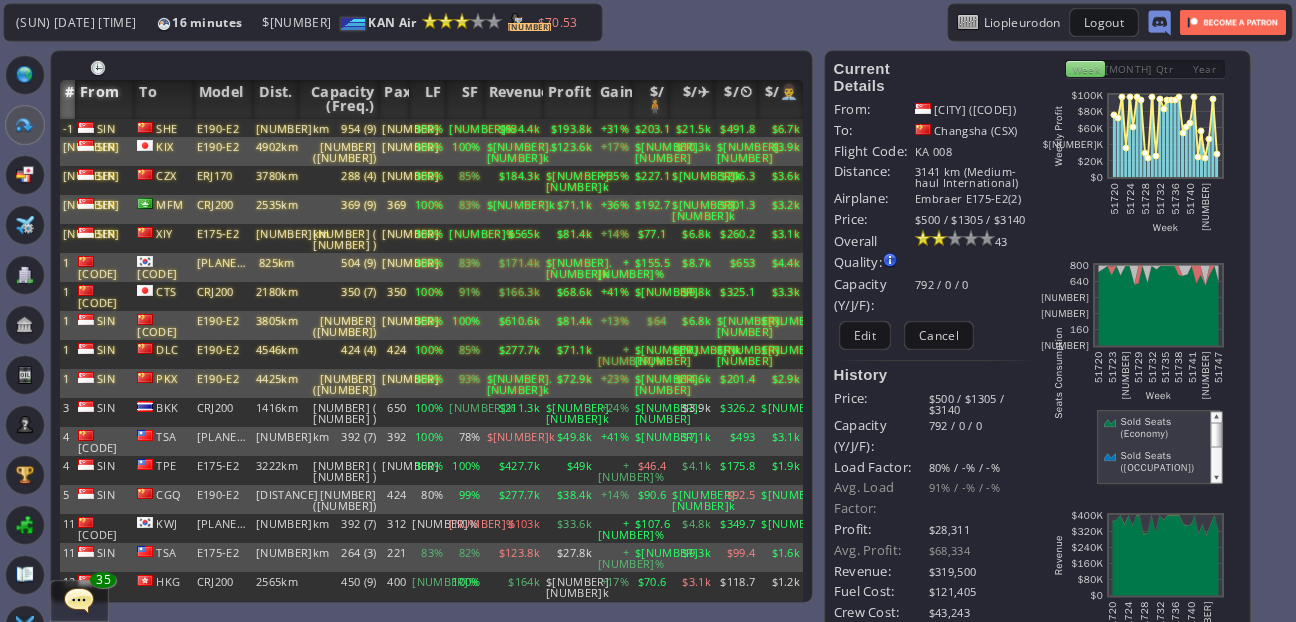 click on "From" at bounding box center [104, 99] 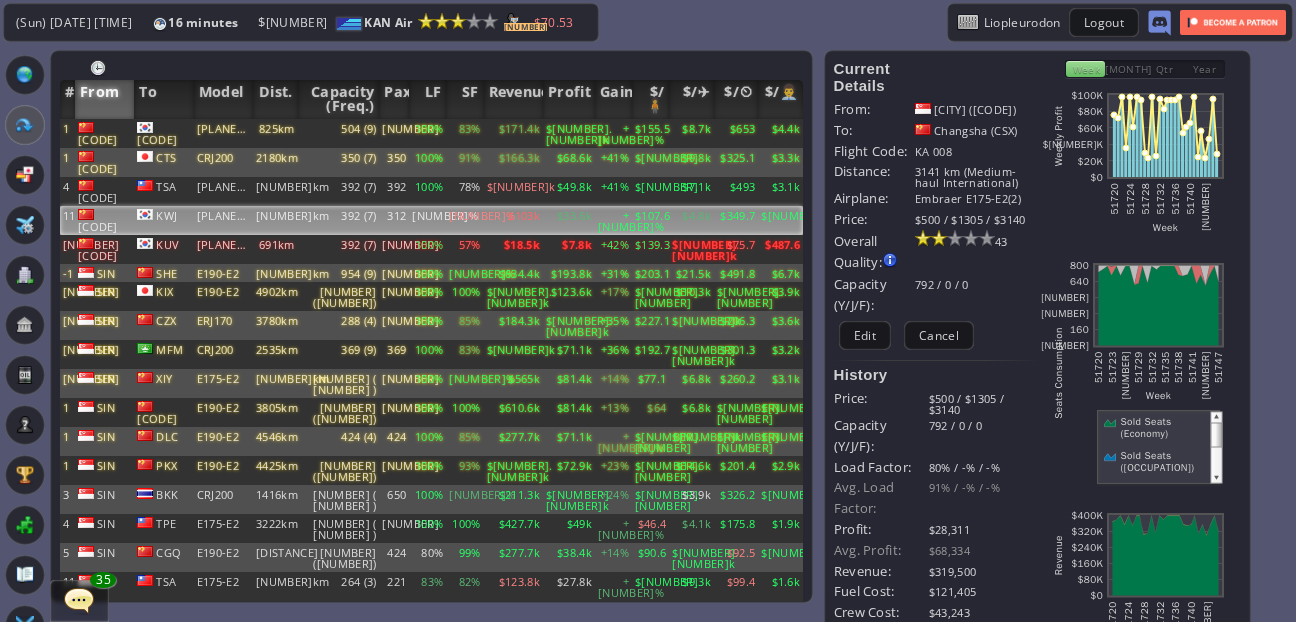 click on "[CODE]" at bounding box center (104, 133) 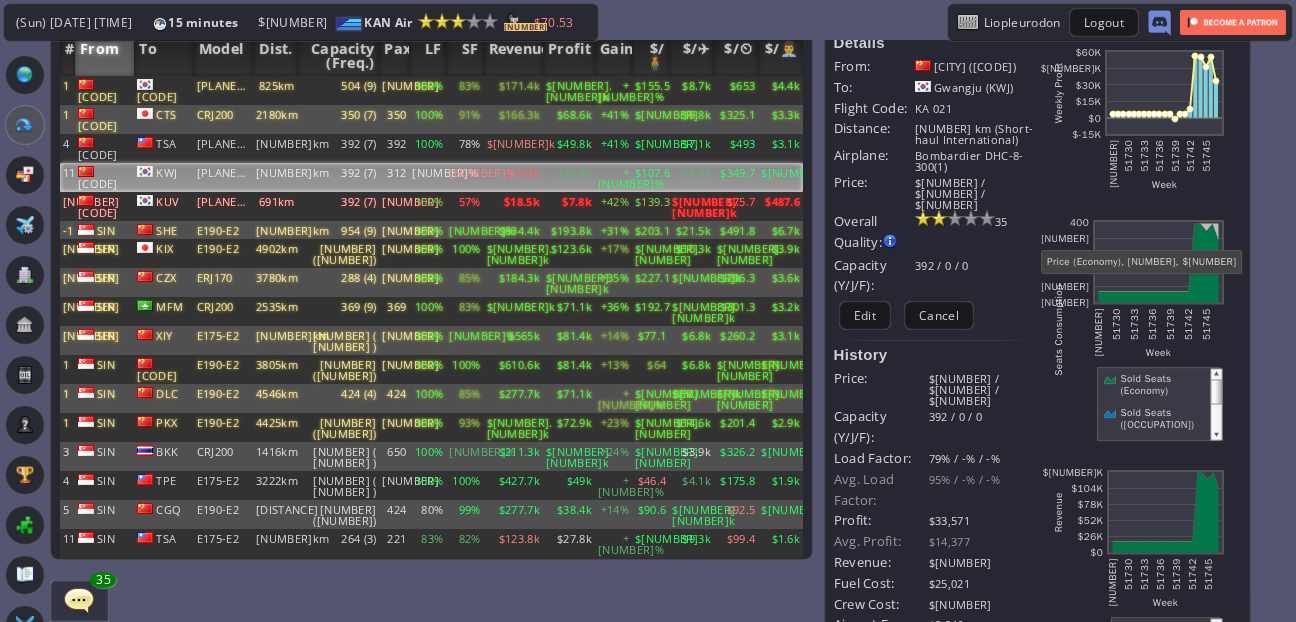 scroll, scrollTop: 0, scrollLeft: 0, axis: both 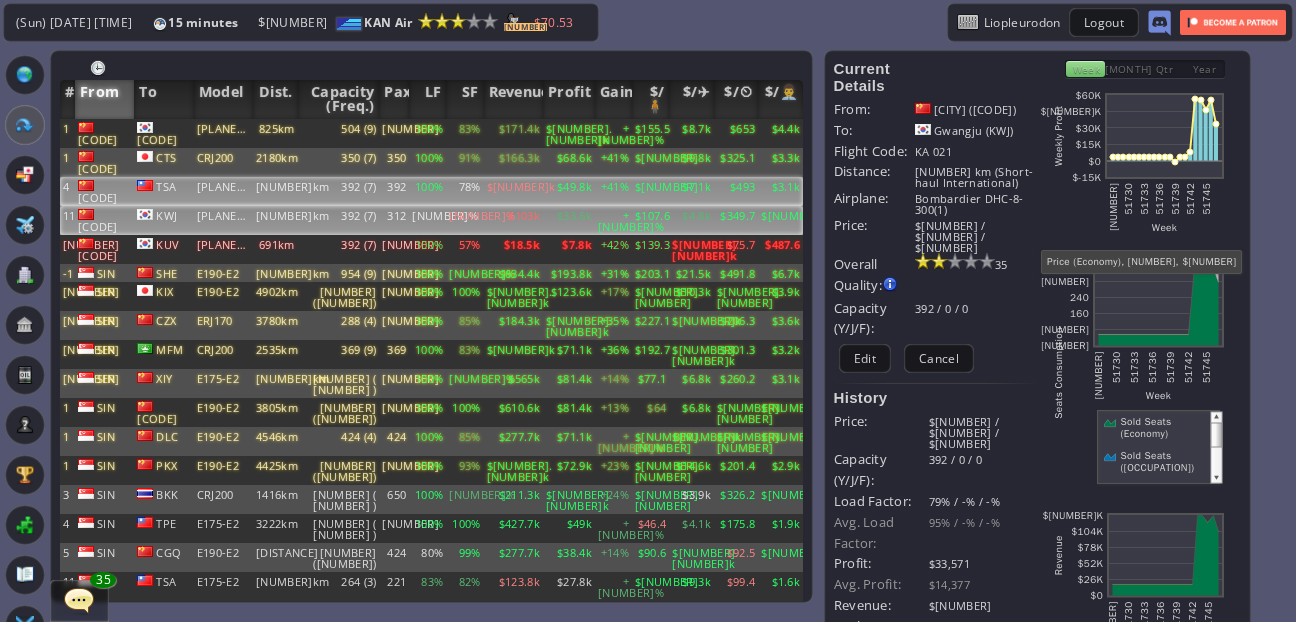 click on "100%" at bounding box center [427, 133] 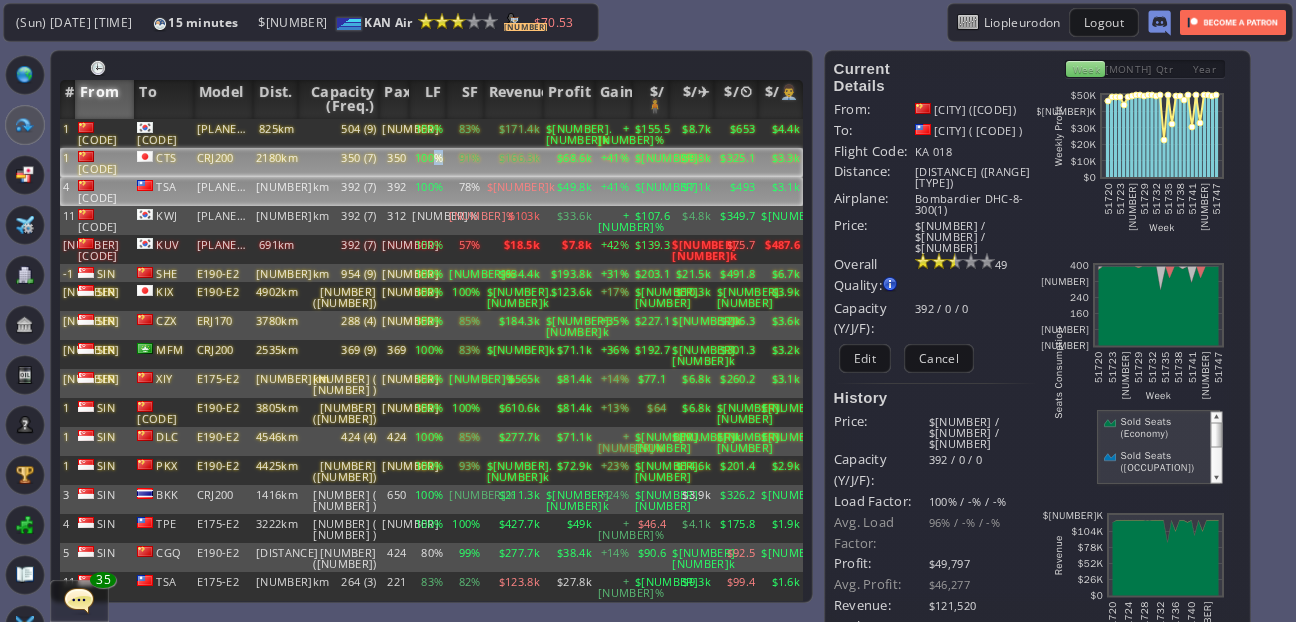 click on "100%" at bounding box center [427, 133] 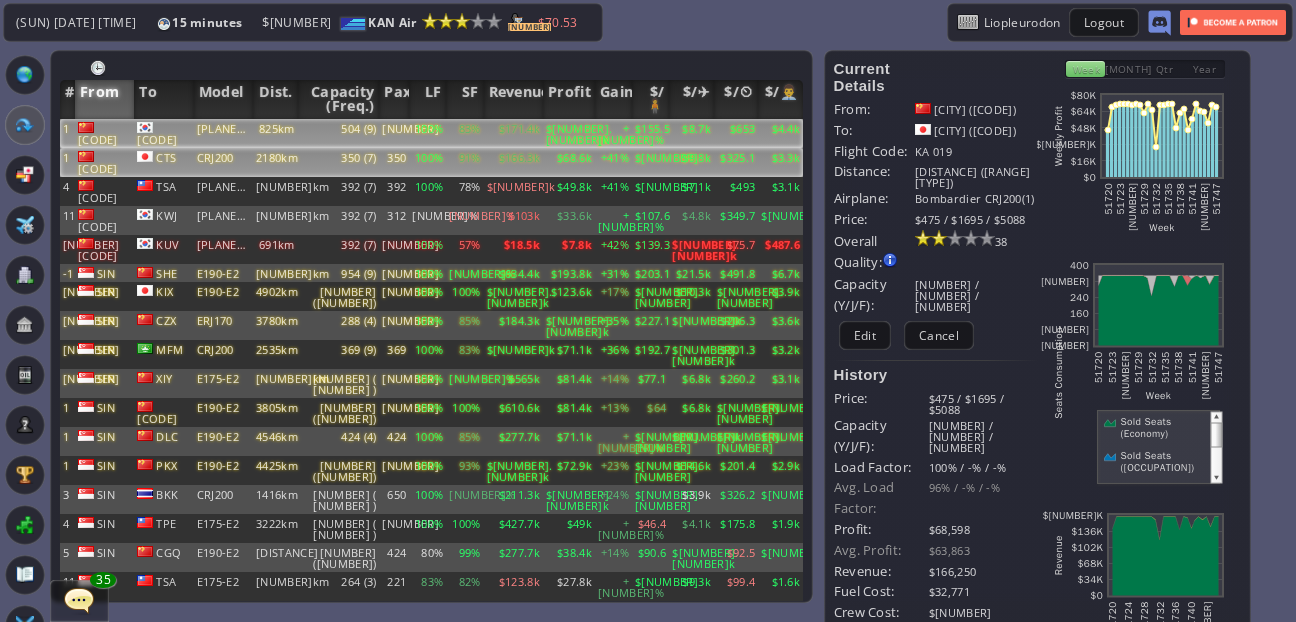 click on "83%" at bounding box center (464, 133) 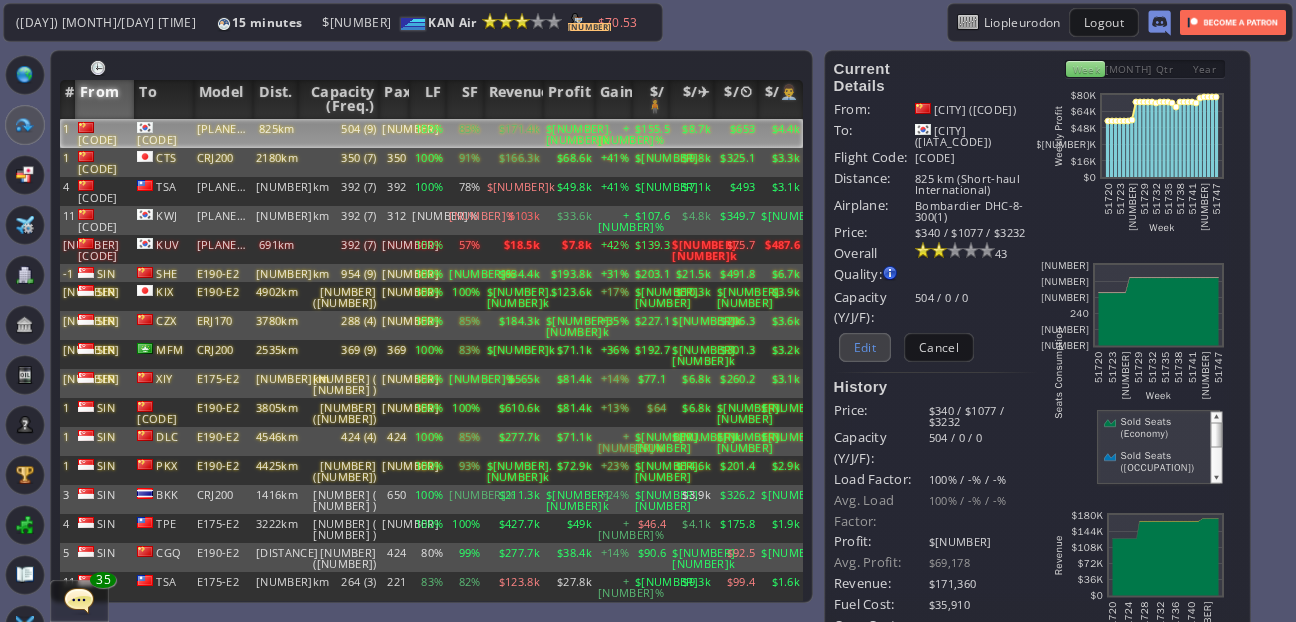 click on "Edit" at bounding box center (865, 347) 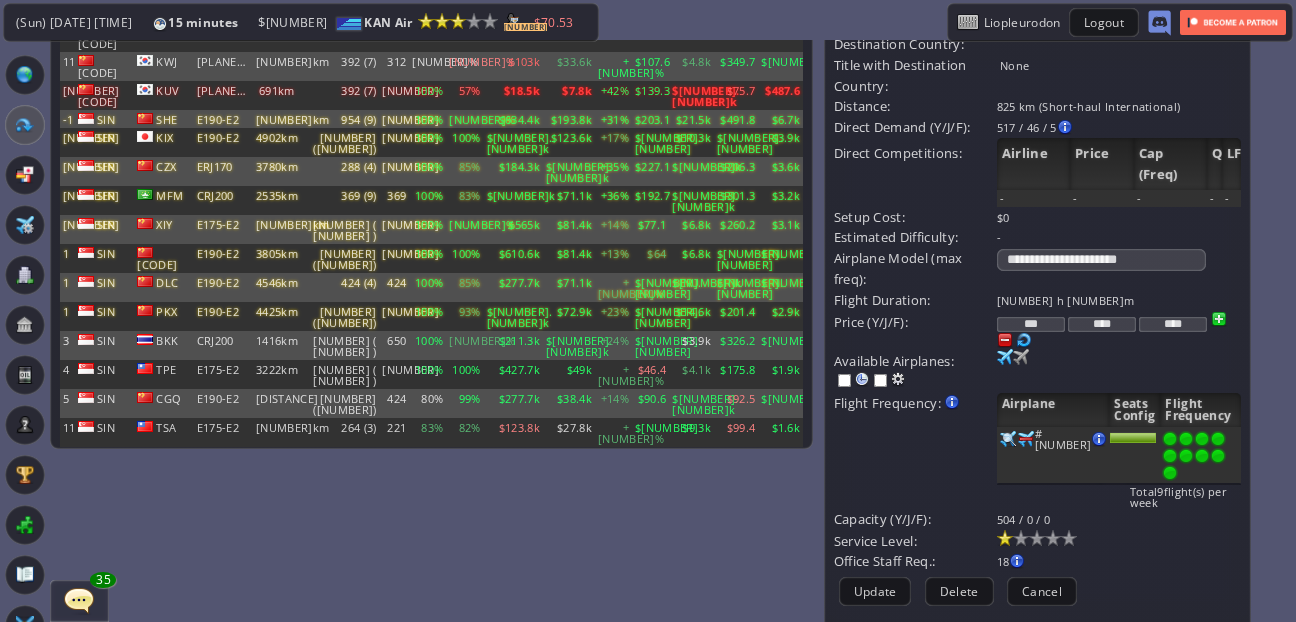 scroll, scrollTop: 178, scrollLeft: 0, axis: vertical 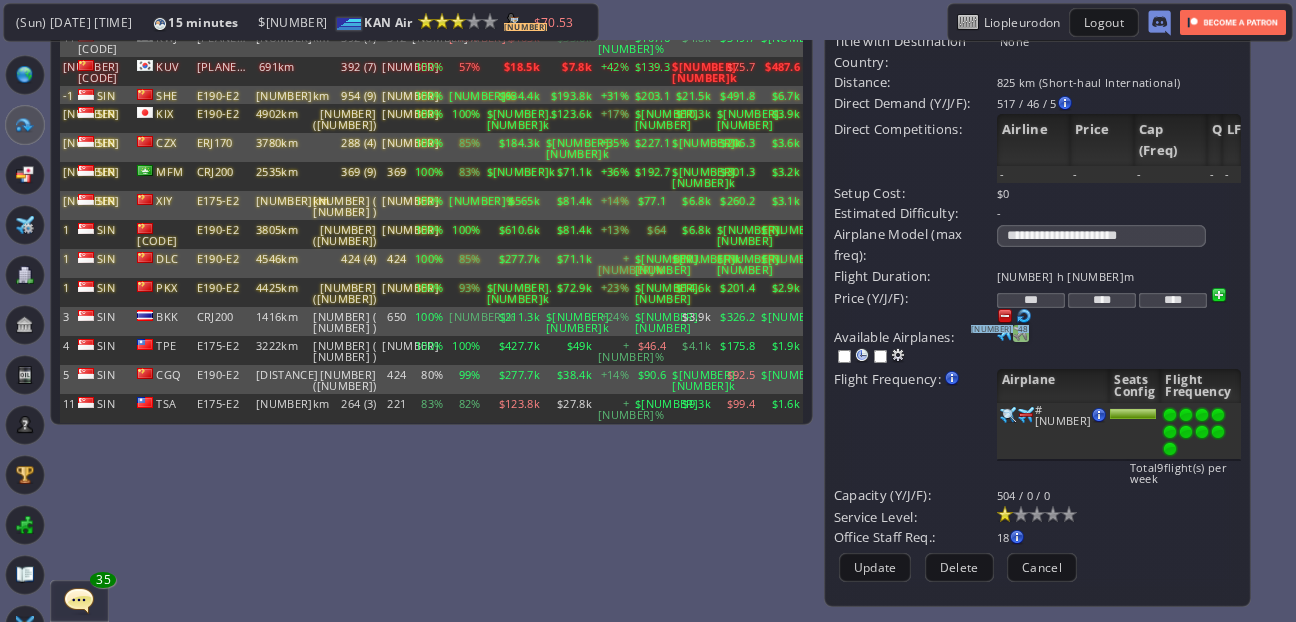 click at bounding box center [1005, 333] 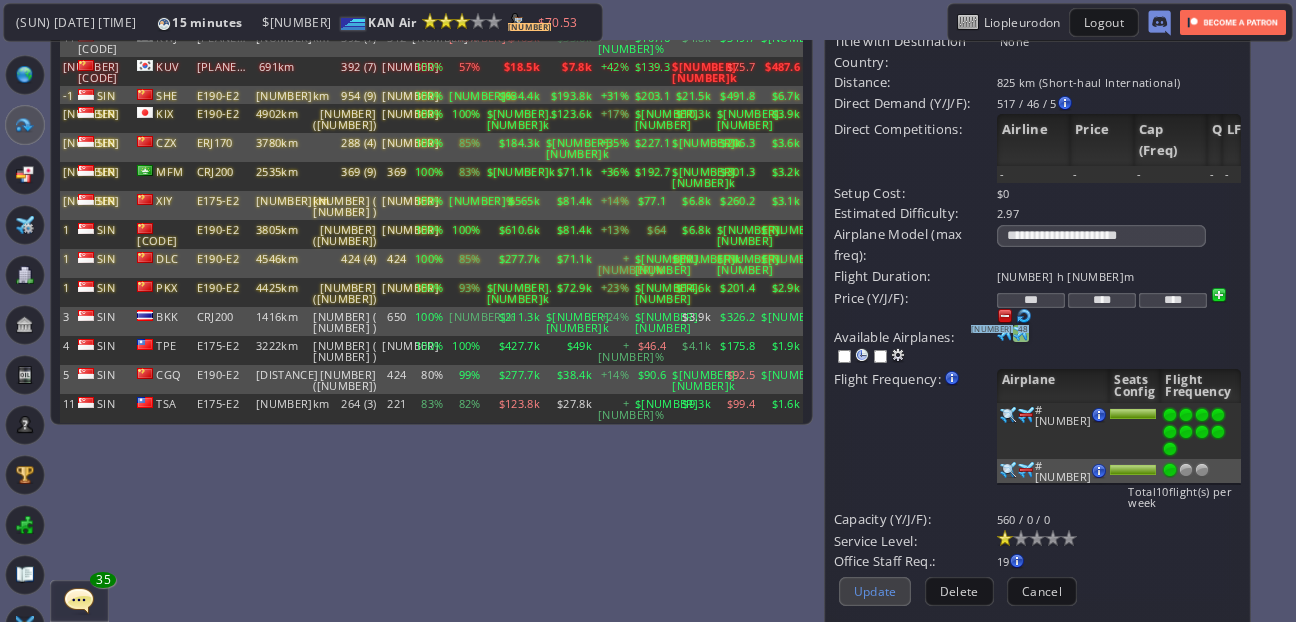 click on "Update" at bounding box center (875, 591) 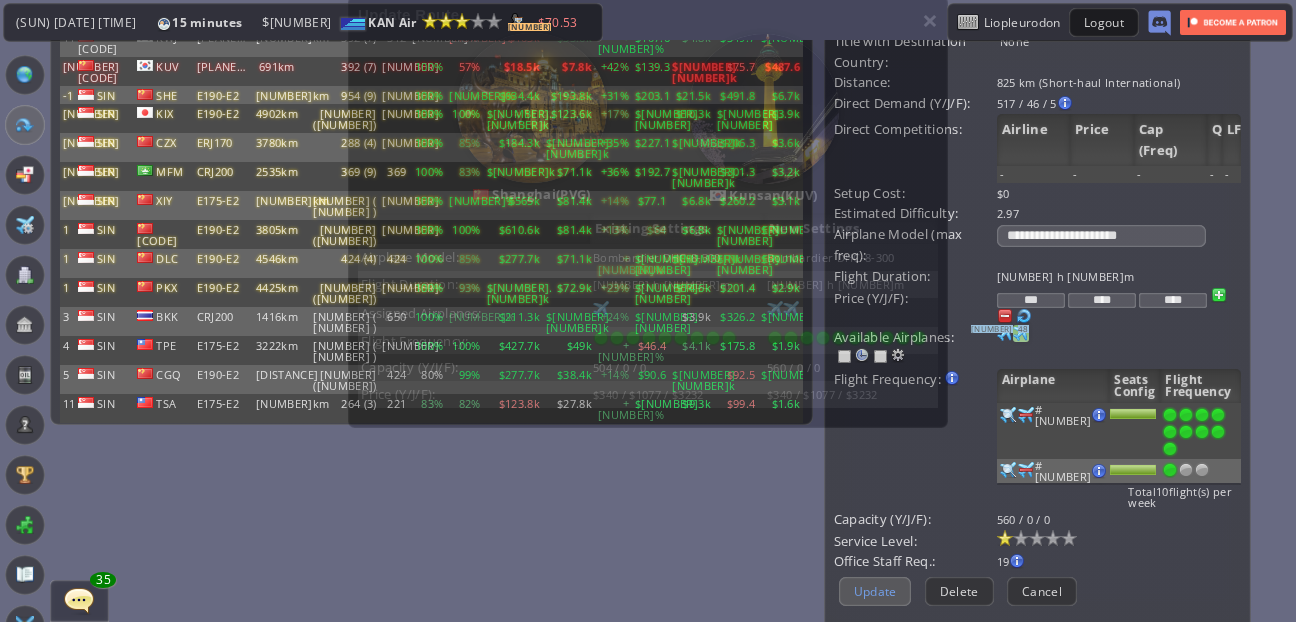 scroll, scrollTop: 194, scrollLeft: 0, axis: vertical 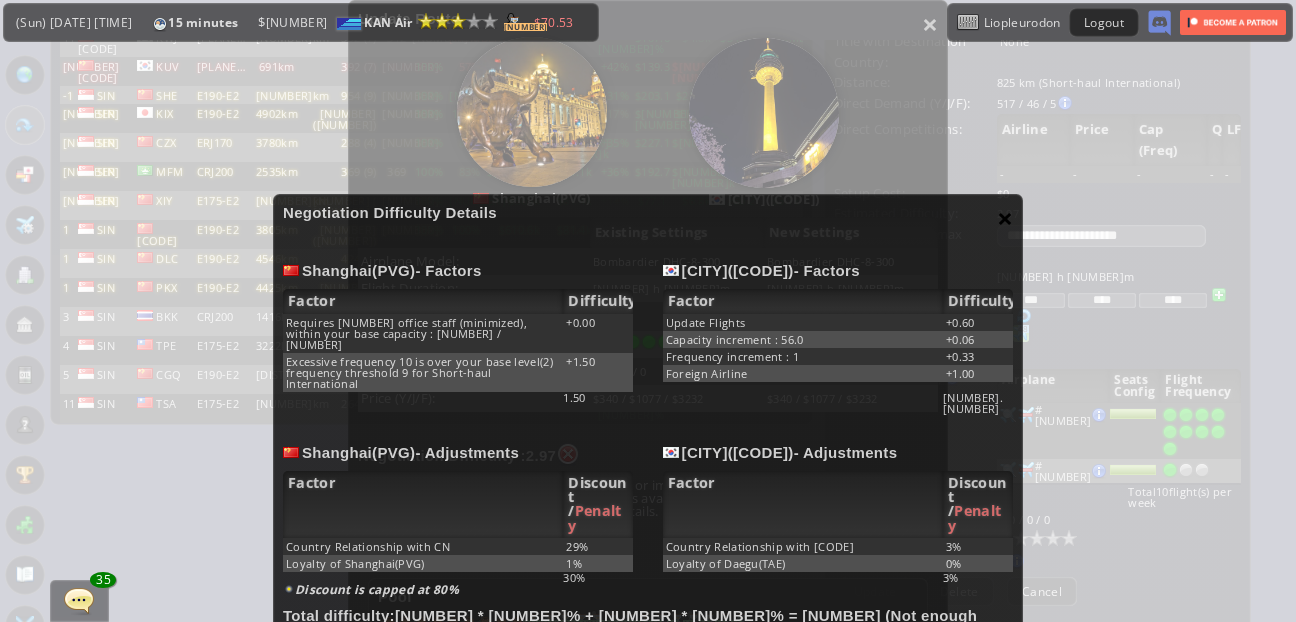 click on "×" at bounding box center (1005, 218) 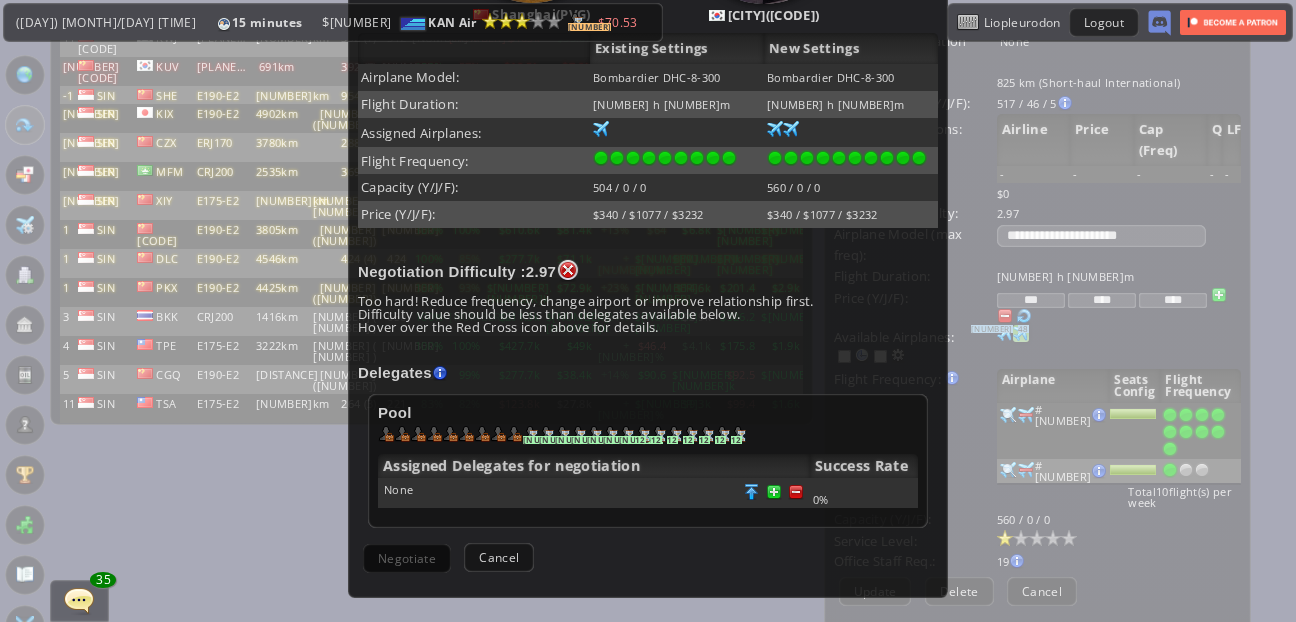 scroll, scrollTop: 411, scrollLeft: 0, axis: vertical 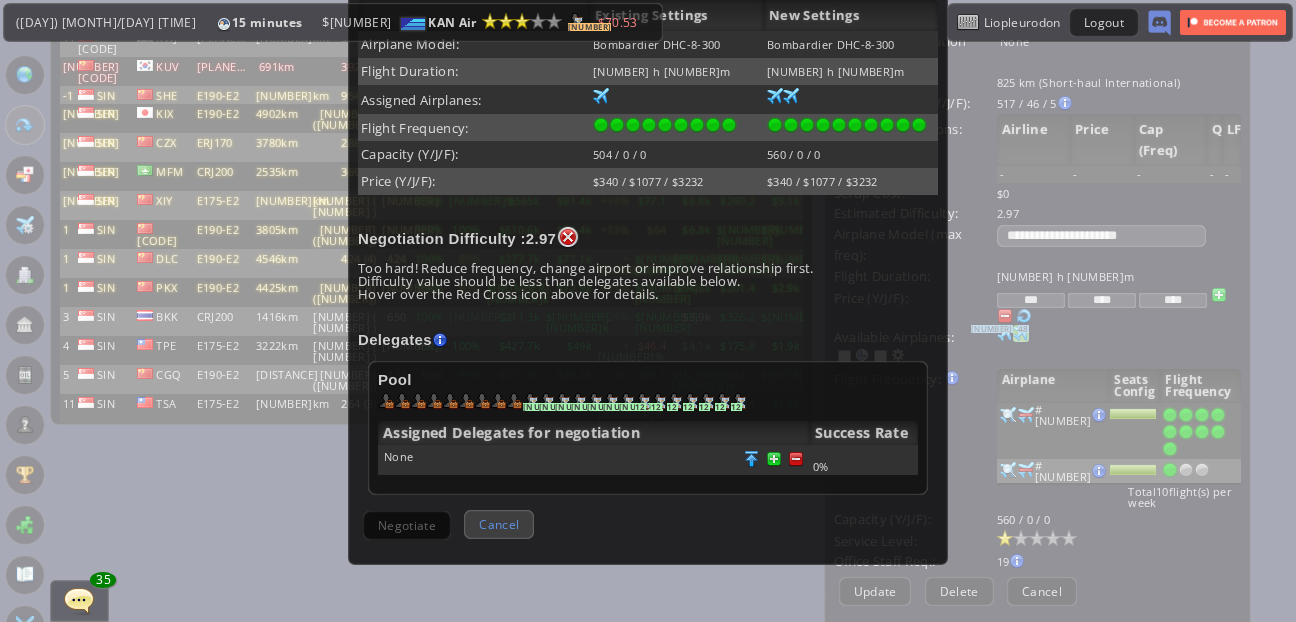 click on "Cancel" at bounding box center (499, 524) 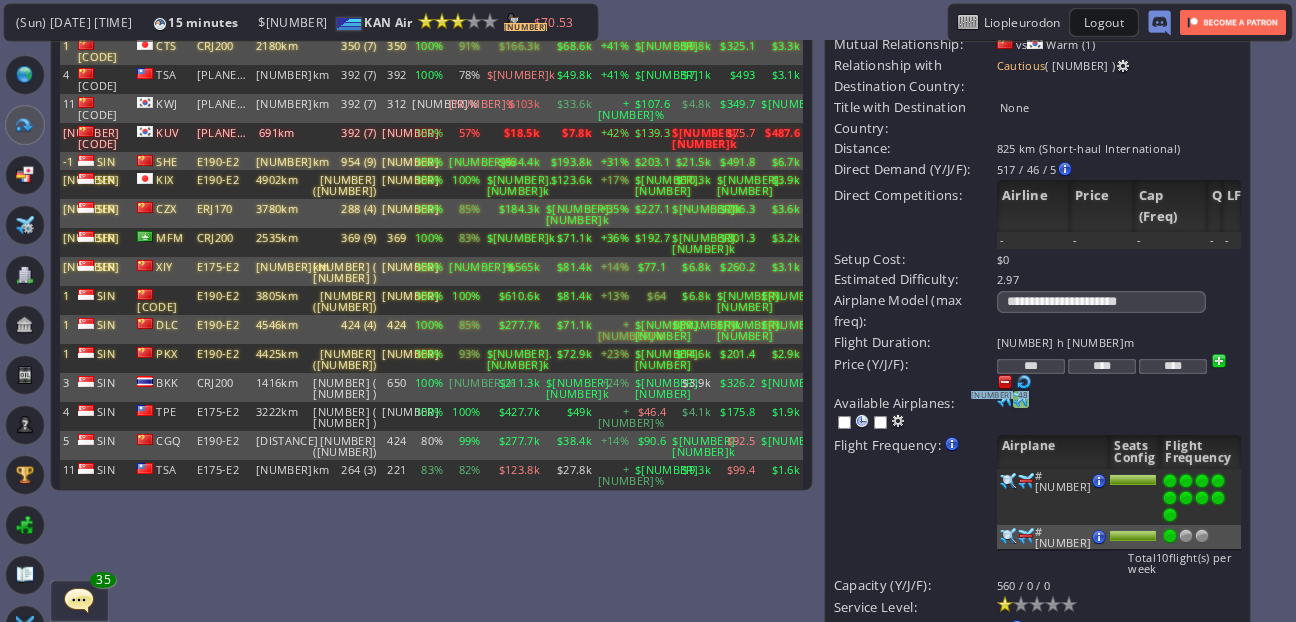 scroll, scrollTop: 83, scrollLeft: 0, axis: vertical 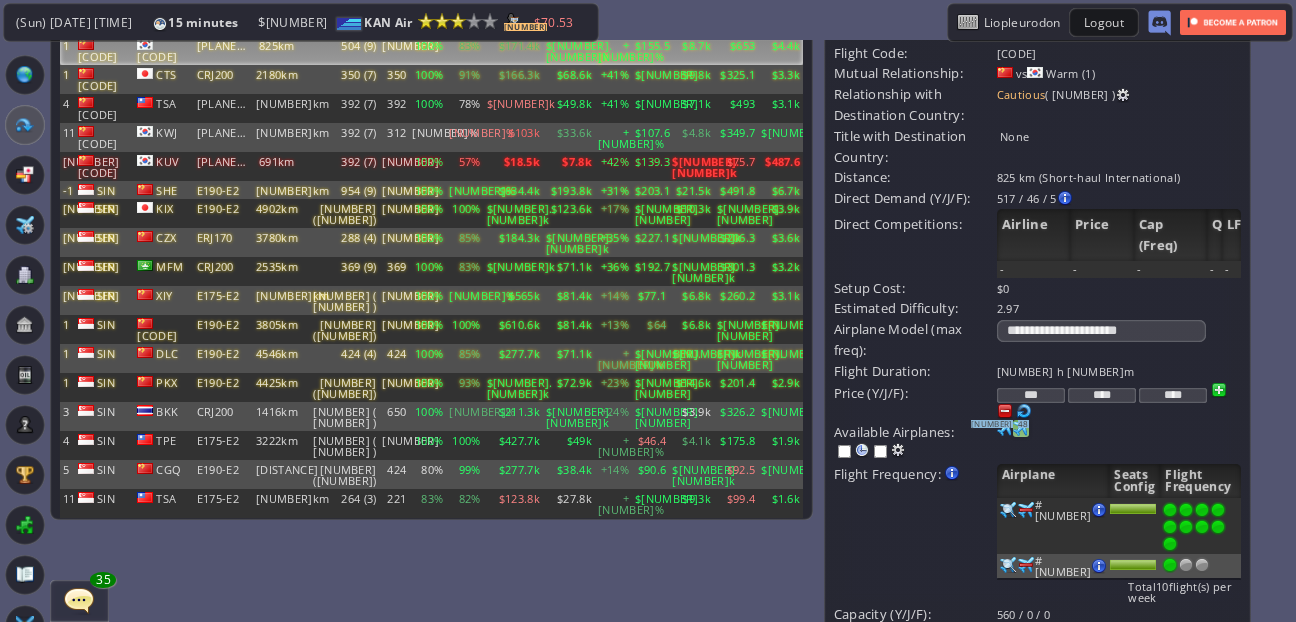 click on "***" at bounding box center (1031, 395) 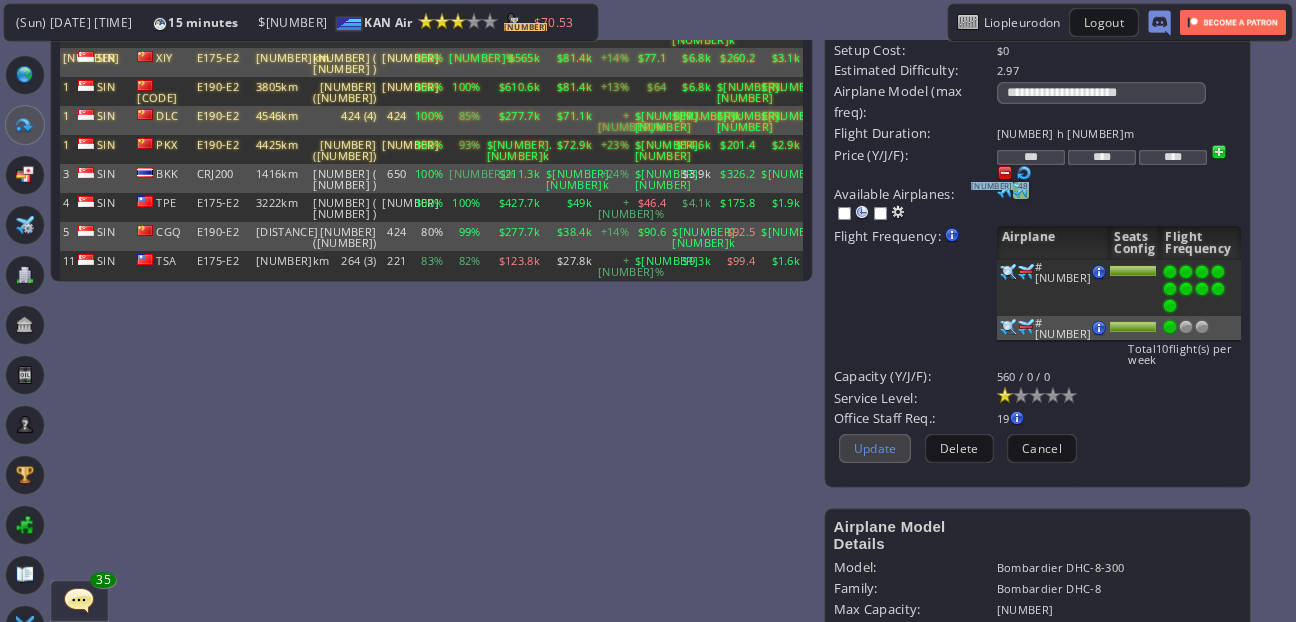 scroll, scrollTop: 322, scrollLeft: 0, axis: vertical 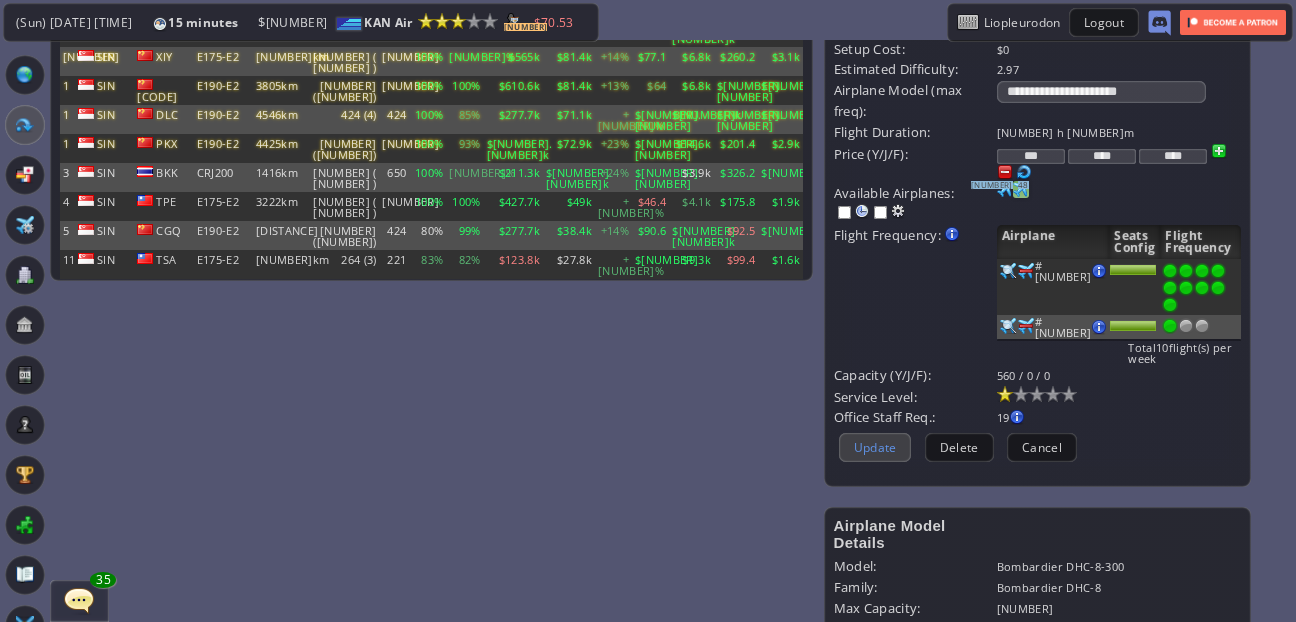 type on "***" 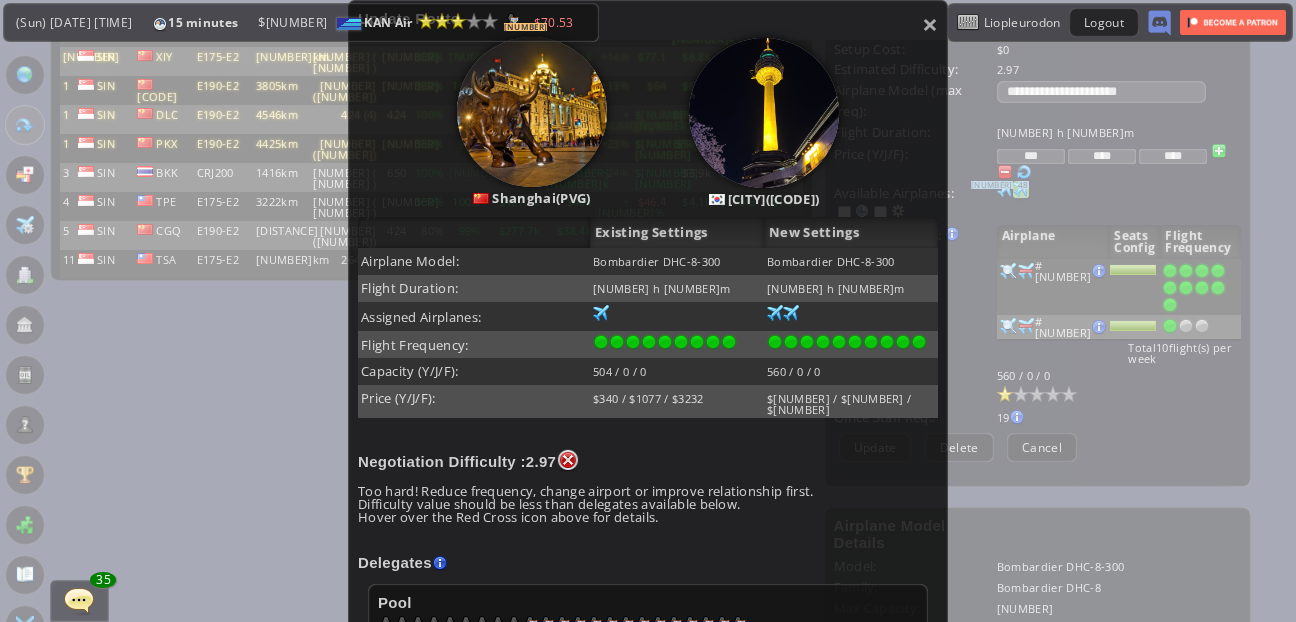 scroll, scrollTop: 425, scrollLeft: 0, axis: vertical 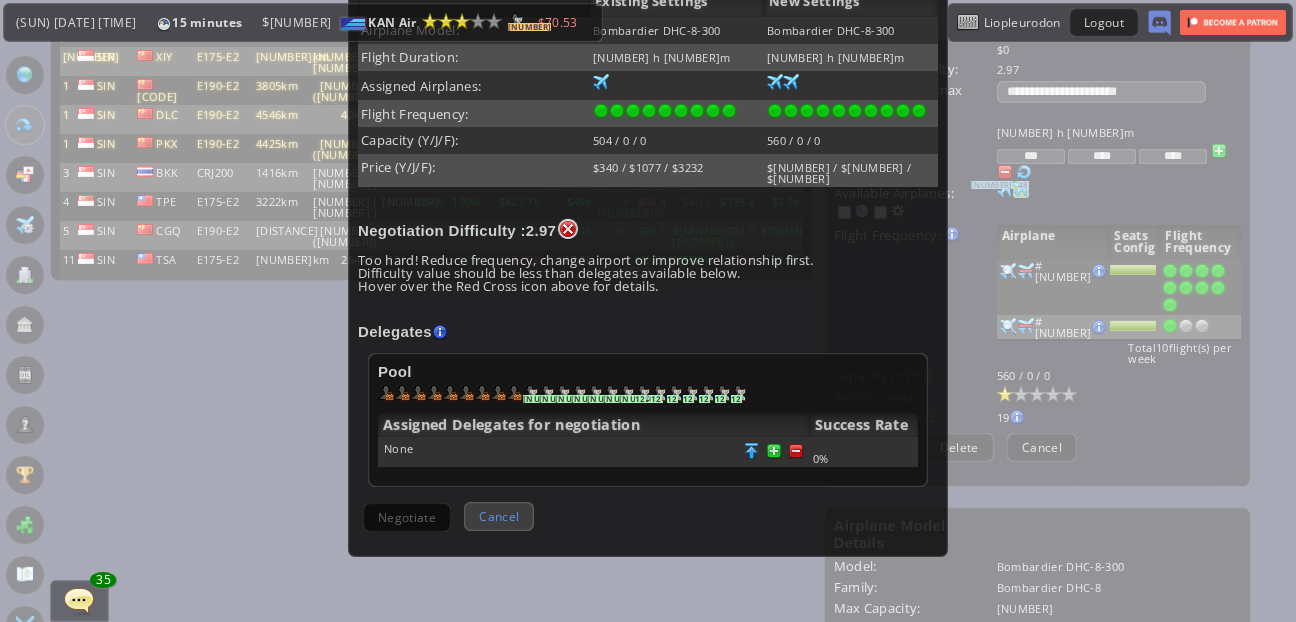 click on "Cancel" at bounding box center (499, 516) 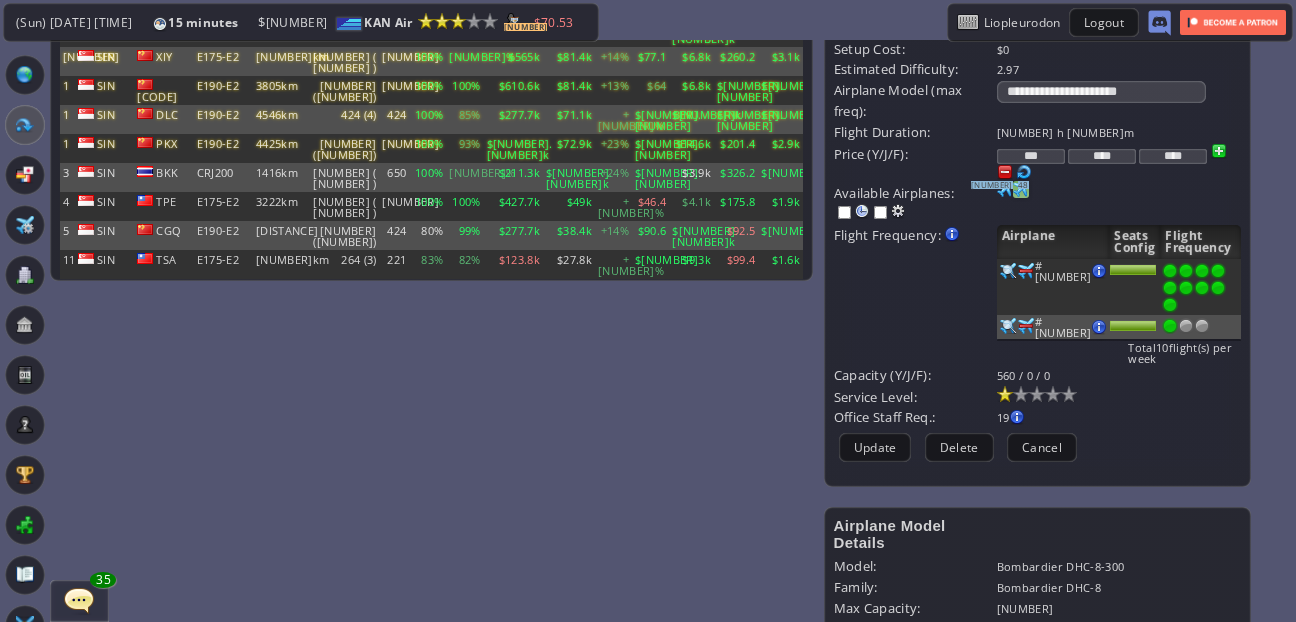 click at bounding box center (1005, 189) 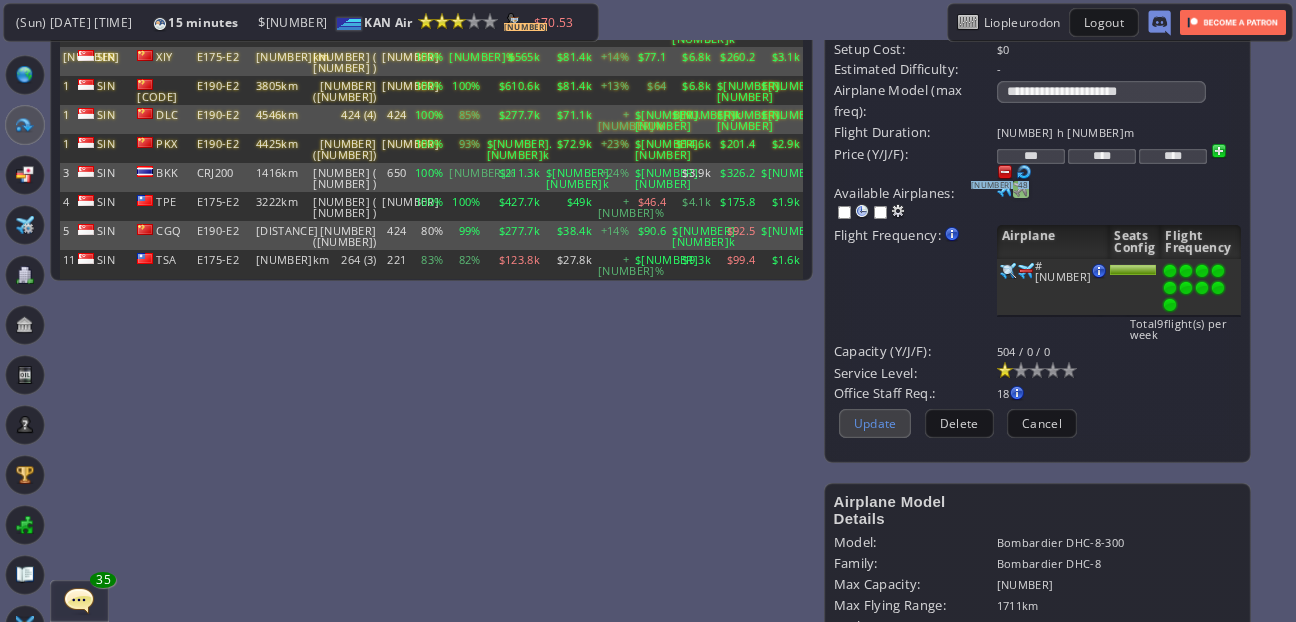 click on "Update" at bounding box center [875, 423] 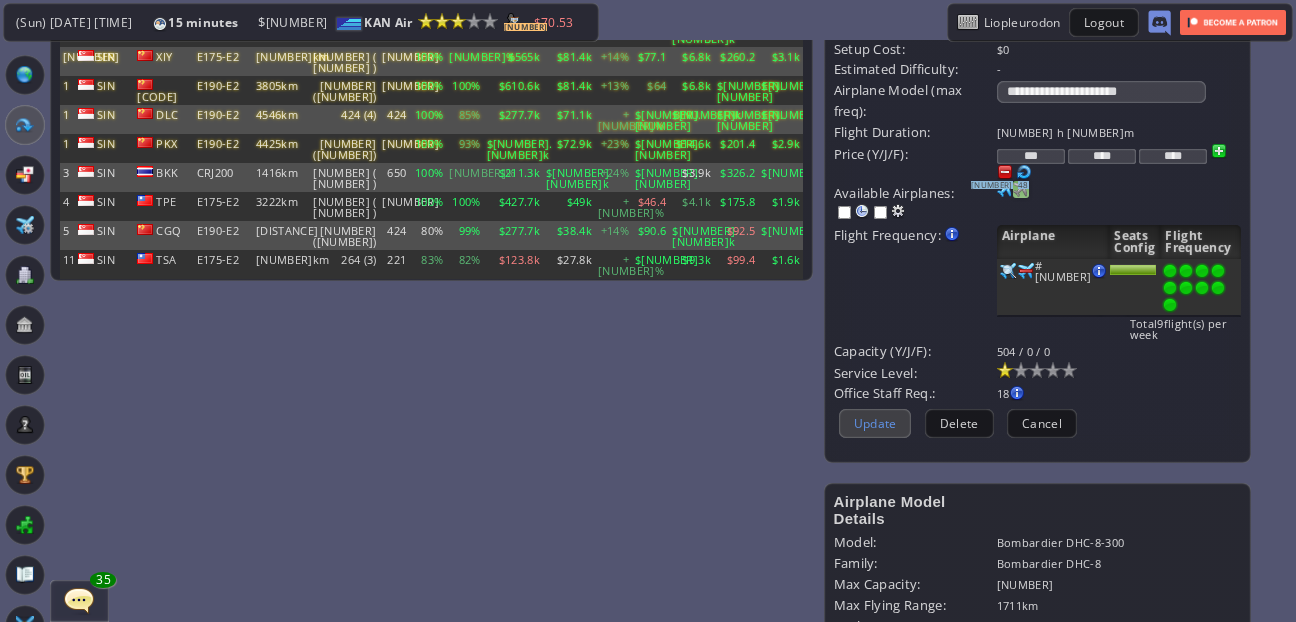 scroll, scrollTop: 194, scrollLeft: 0, axis: vertical 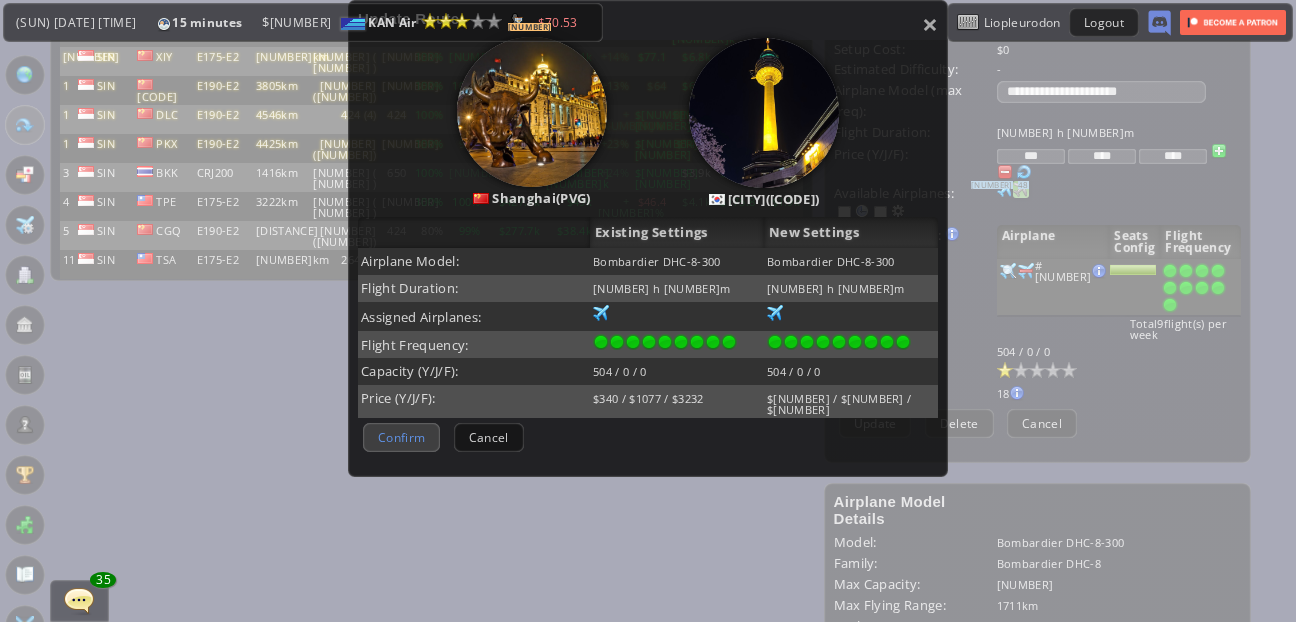 click on "Confirm" at bounding box center (401, 437) 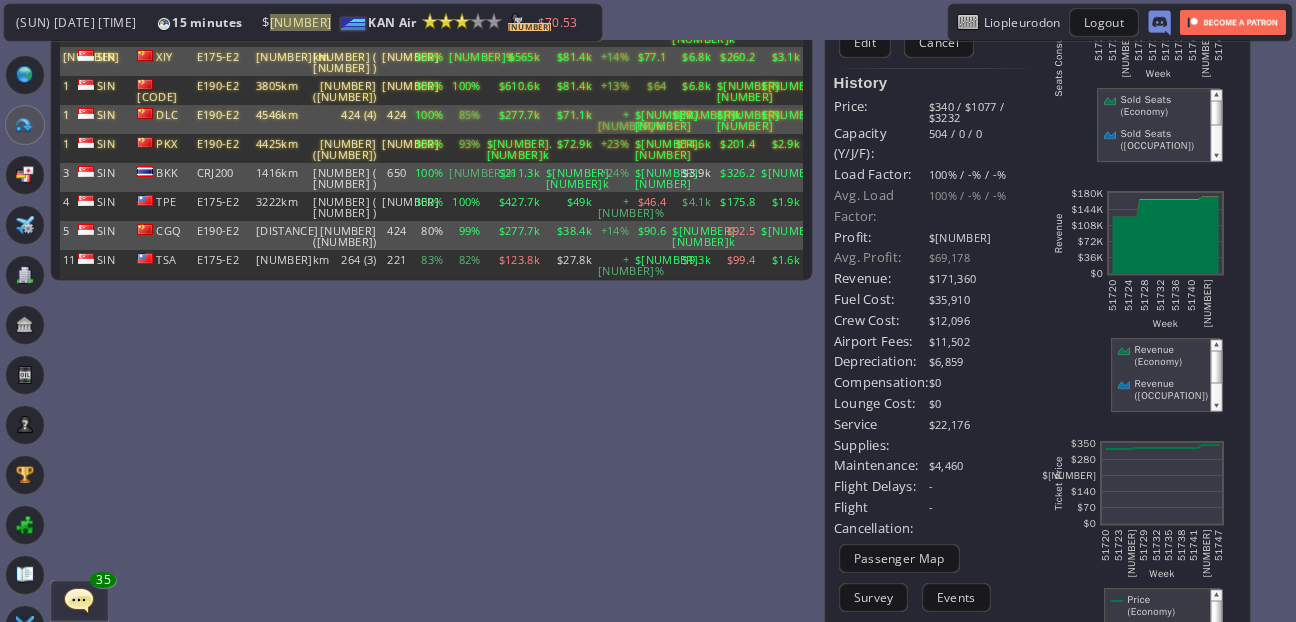 scroll, scrollTop: 0, scrollLeft: 0, axis: both 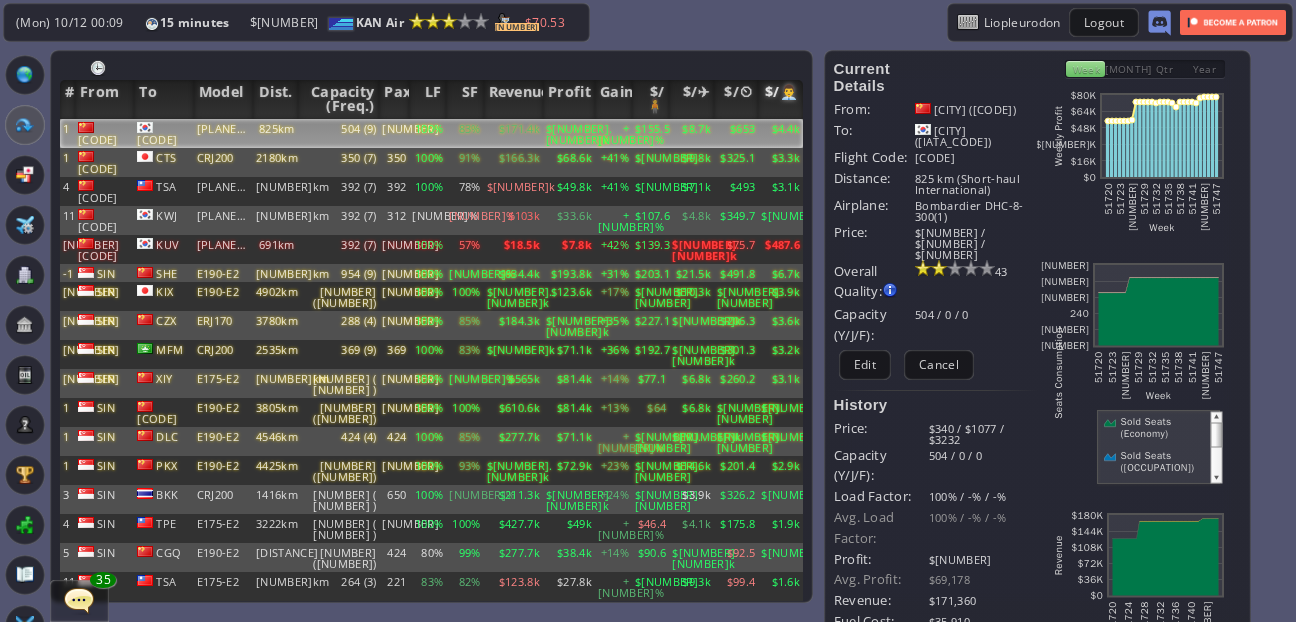 click on "$/👨‍💼" at bounding box center [780, 99] 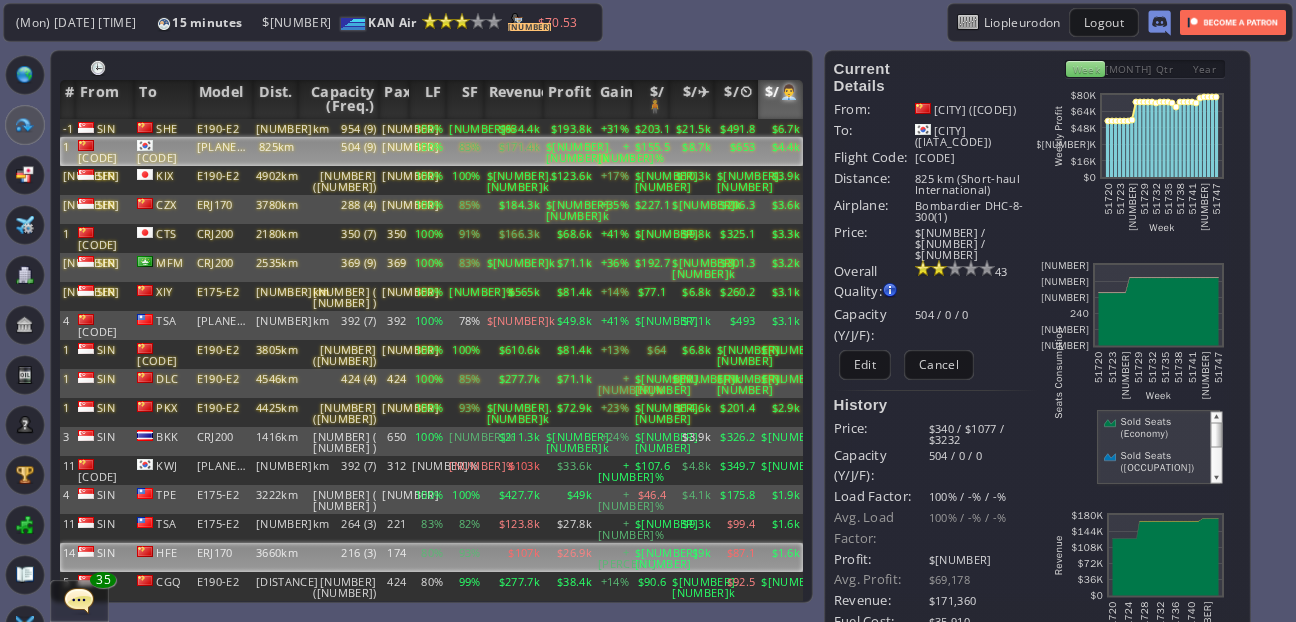 click on "$87.1" at bounding box center (736, 128) 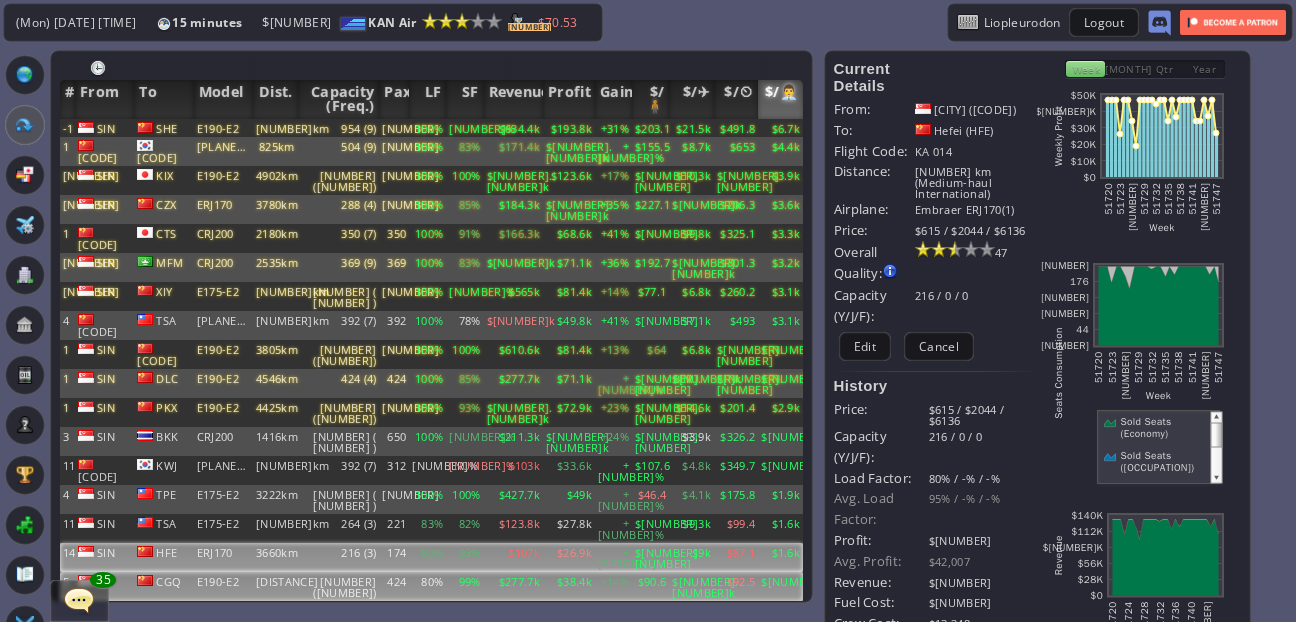 click on "$92.5" at bounding box center [736, 128] 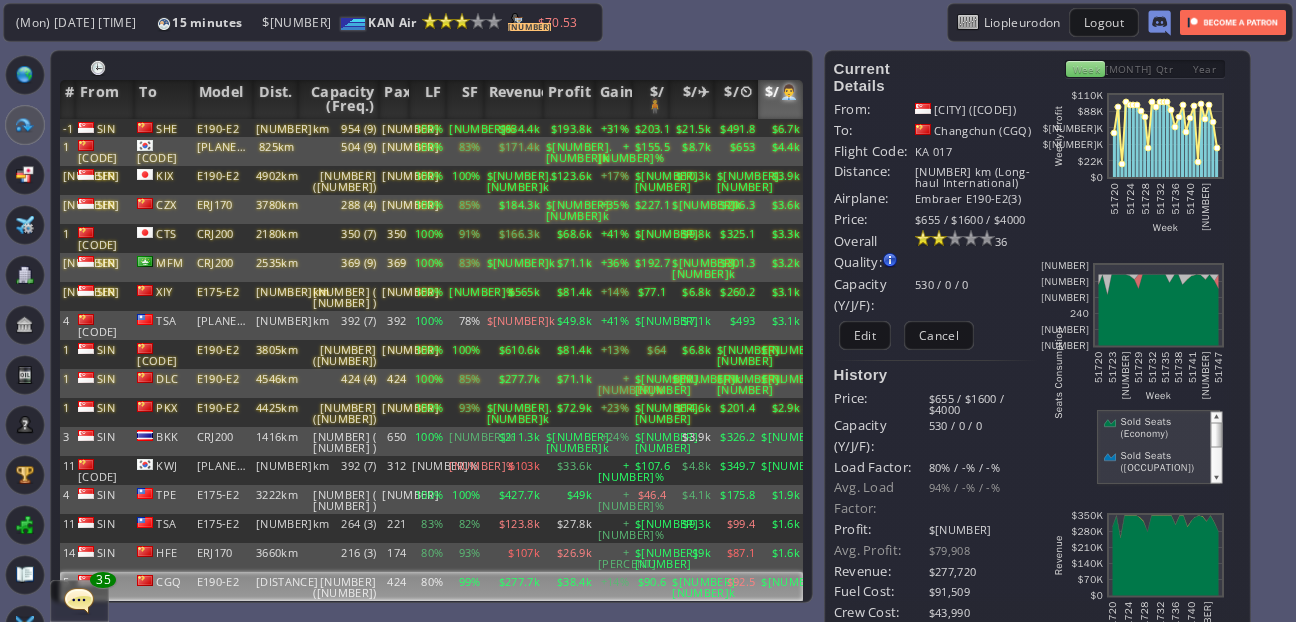 click on "$103.7" at bounding box center (736, 128) 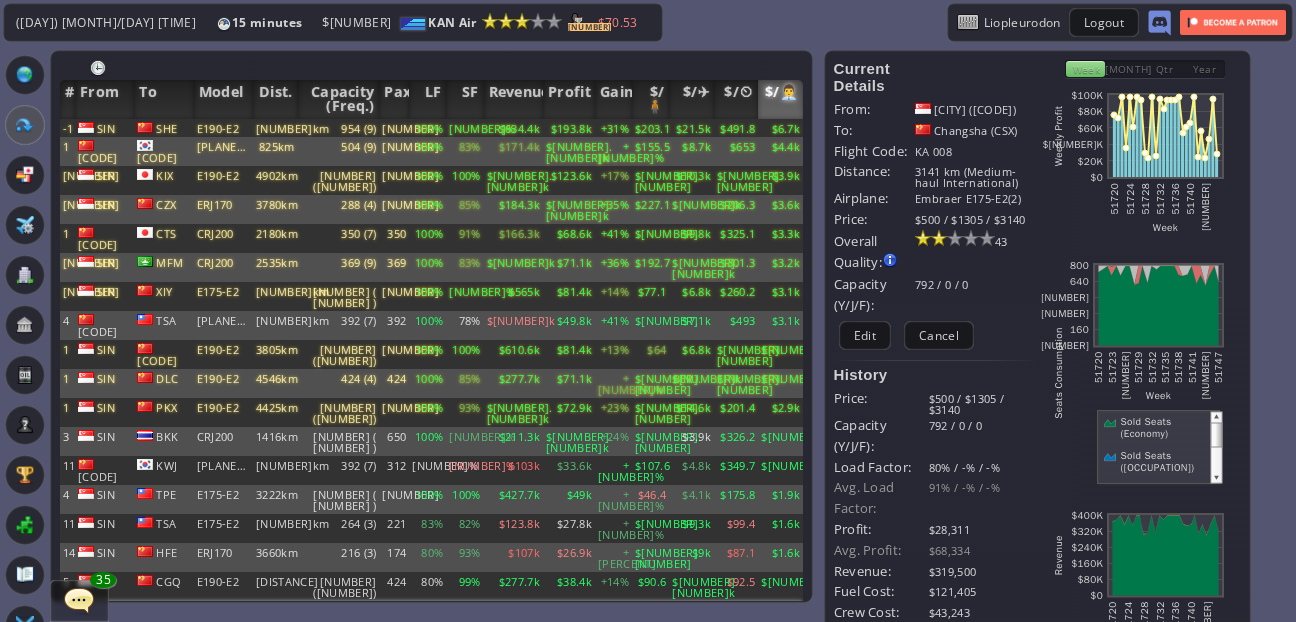 click on "$118.7" at bounding box center [736, 128] 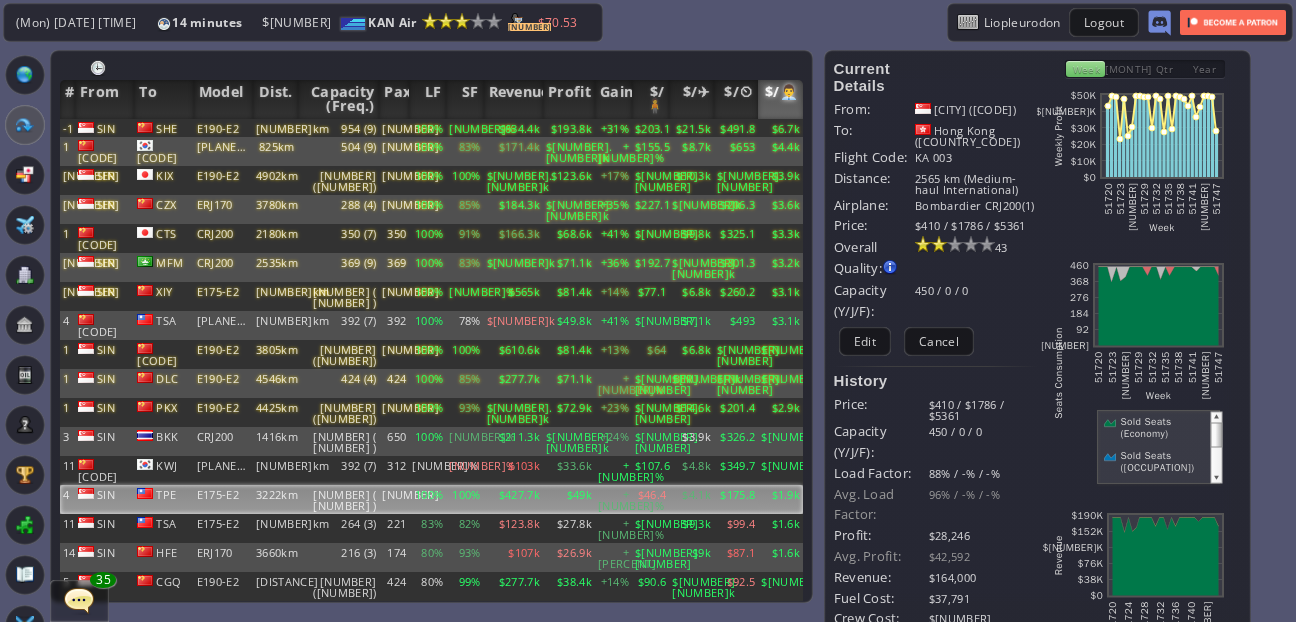 click on "$1.9k" at bounding box center [780, 128] 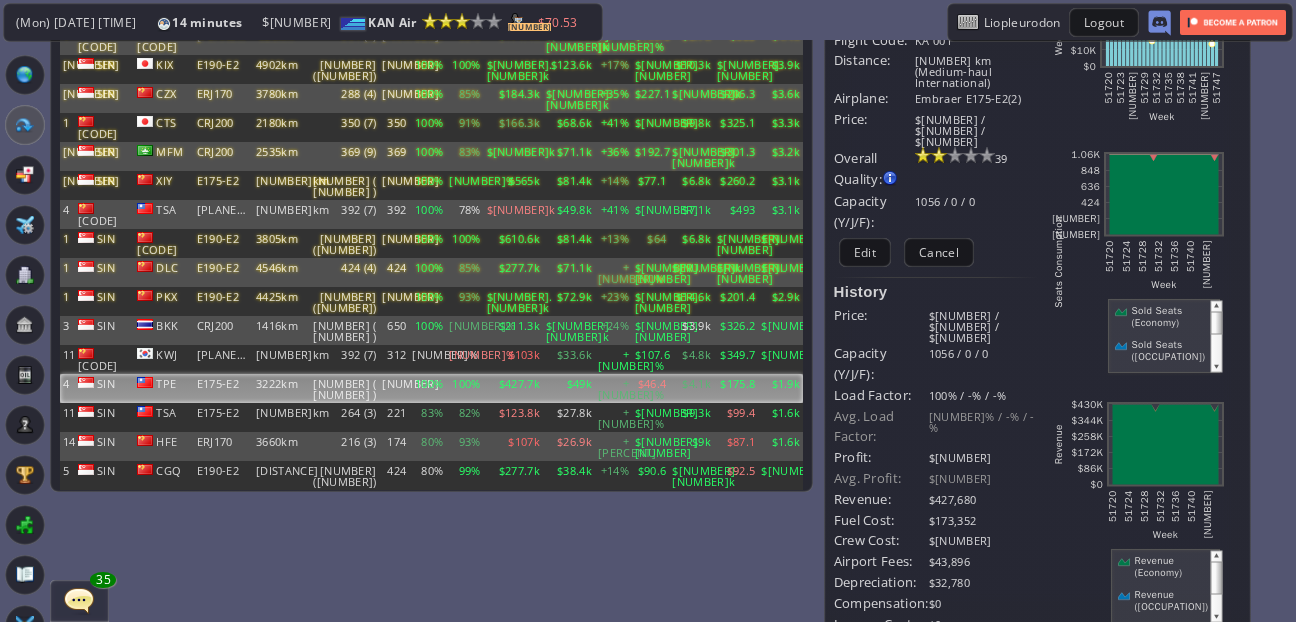 scroll, scrollTop: 0, scrollLeft: 0, axis: both 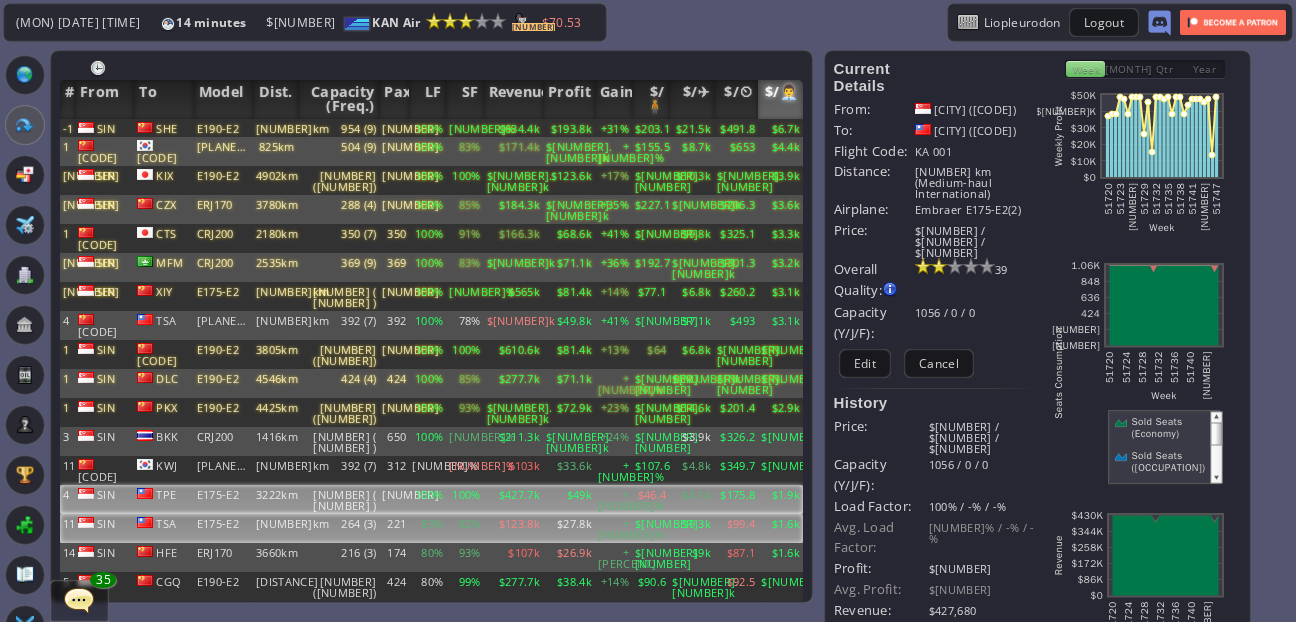 click on "$1.6k" at bounding box center [780, 128] 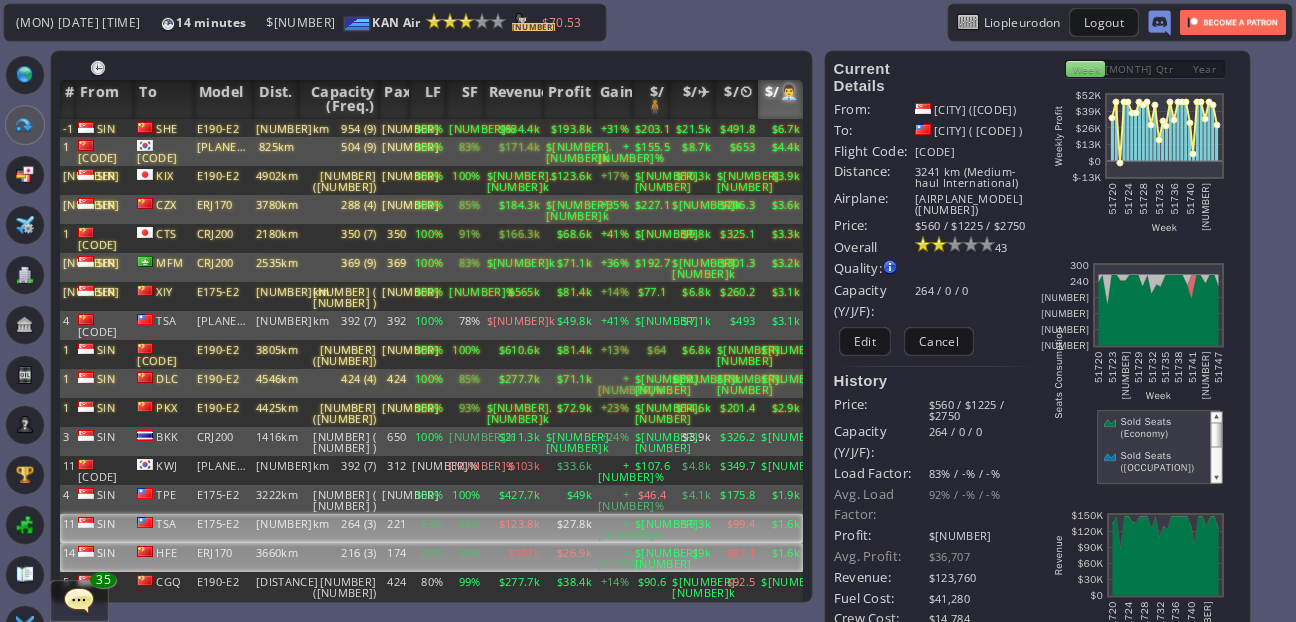 click on "$1.6k" at bounding box center [780, 128] 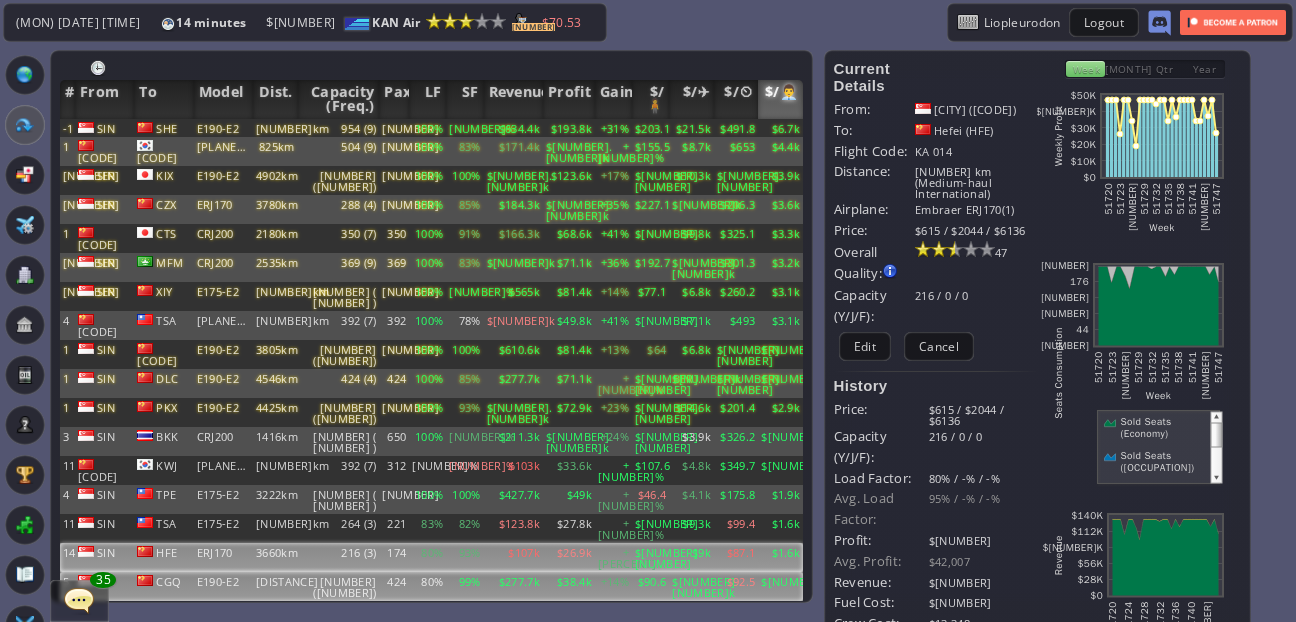 click on "$[NUMBER]k" at bounding box center (780, 128) 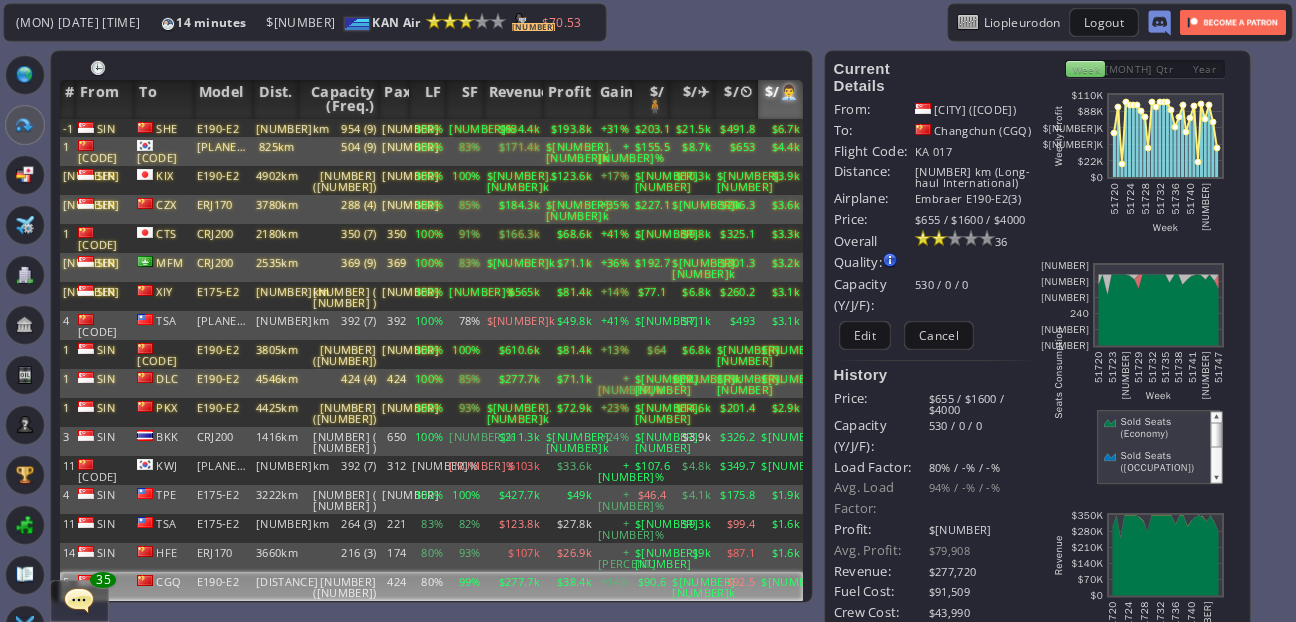 click on "$1.2k" at bounding box center [780, 128] 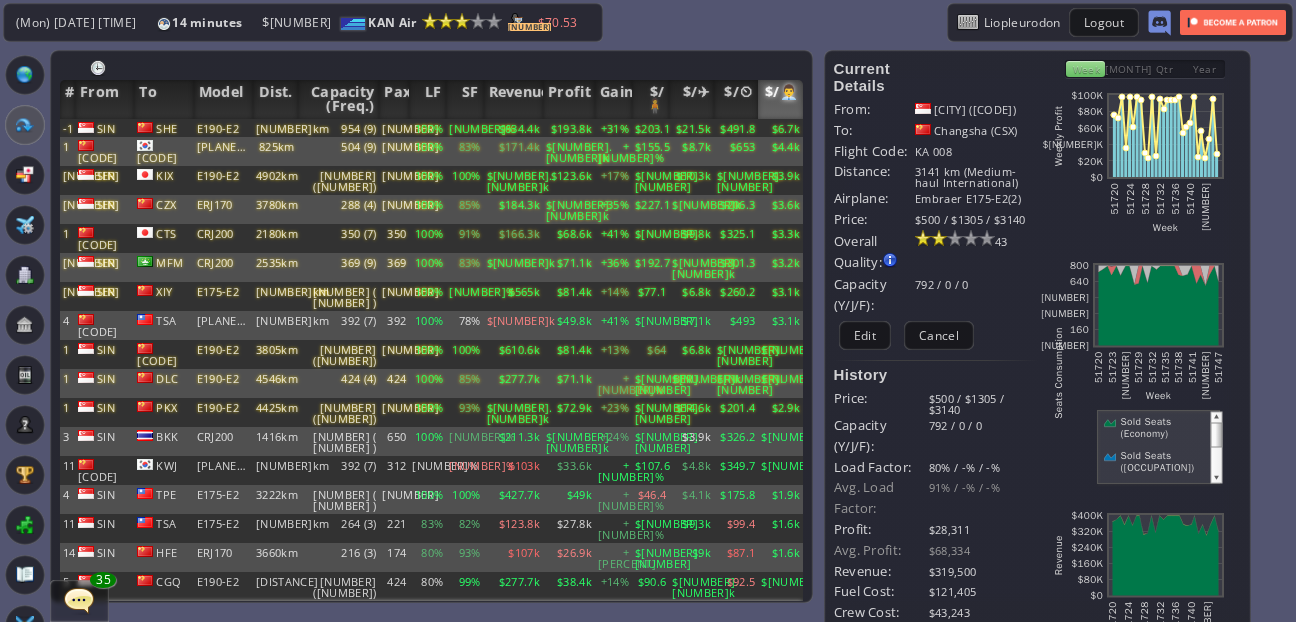 click on "$487.6" at bounding box center [780, 128] 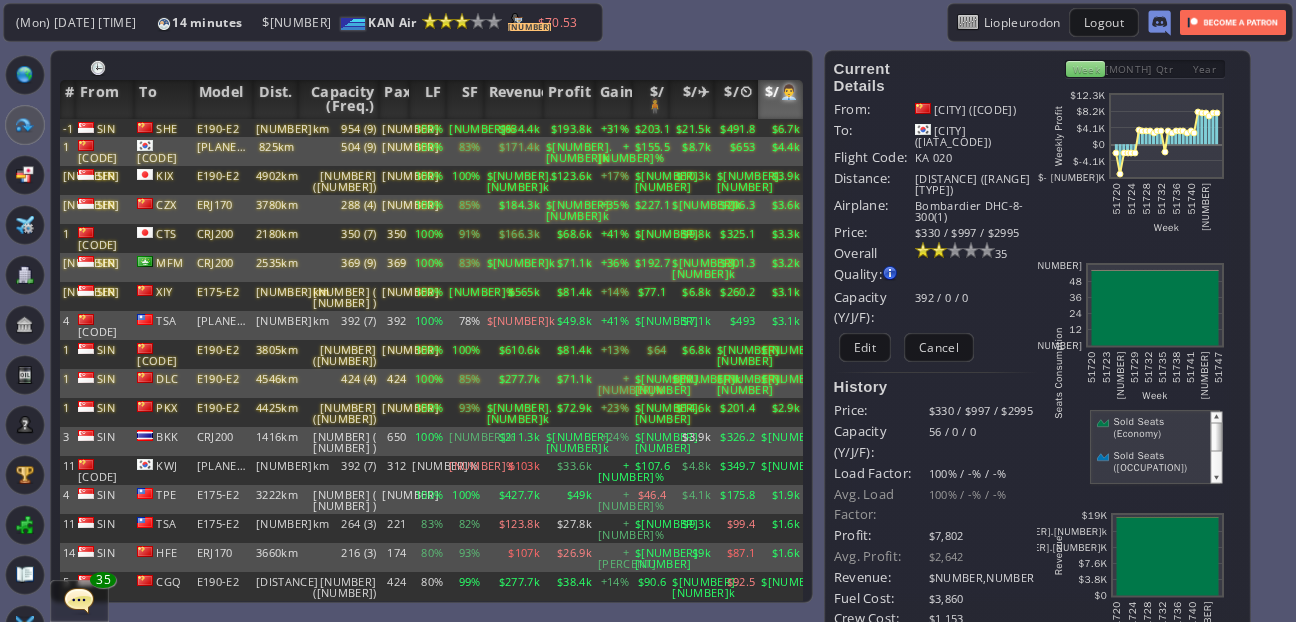 click on "$1.2k" at bounding box center [780, 128] 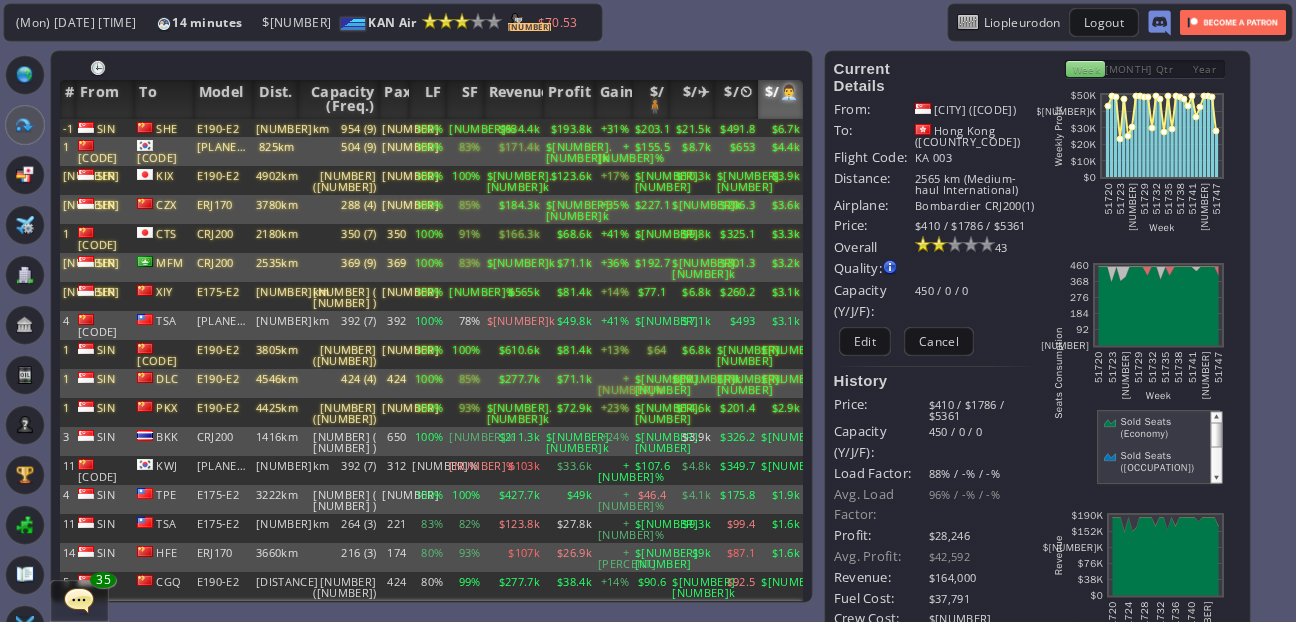 click on "$1.2k" at bounding box center (780, 128) 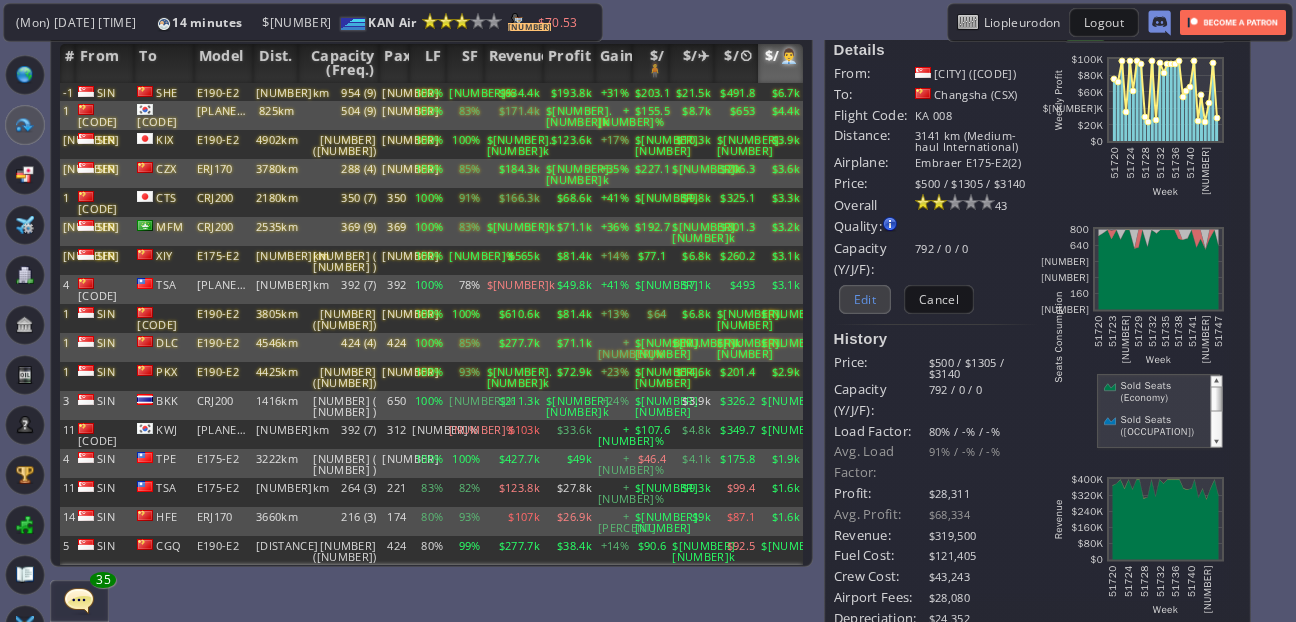 scroll, scrollTop: 0, scrollLeft: 0, axis: both 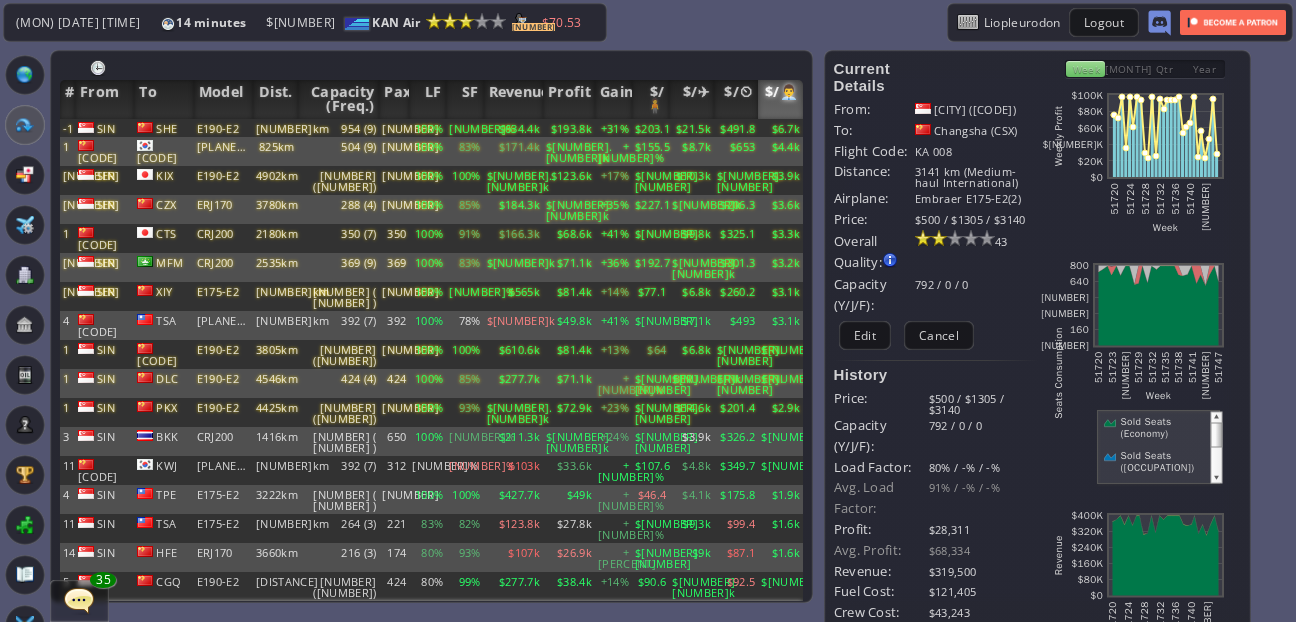 click on "$[NUMBER].[NUMBER]k" at bounding box center (691, 128) 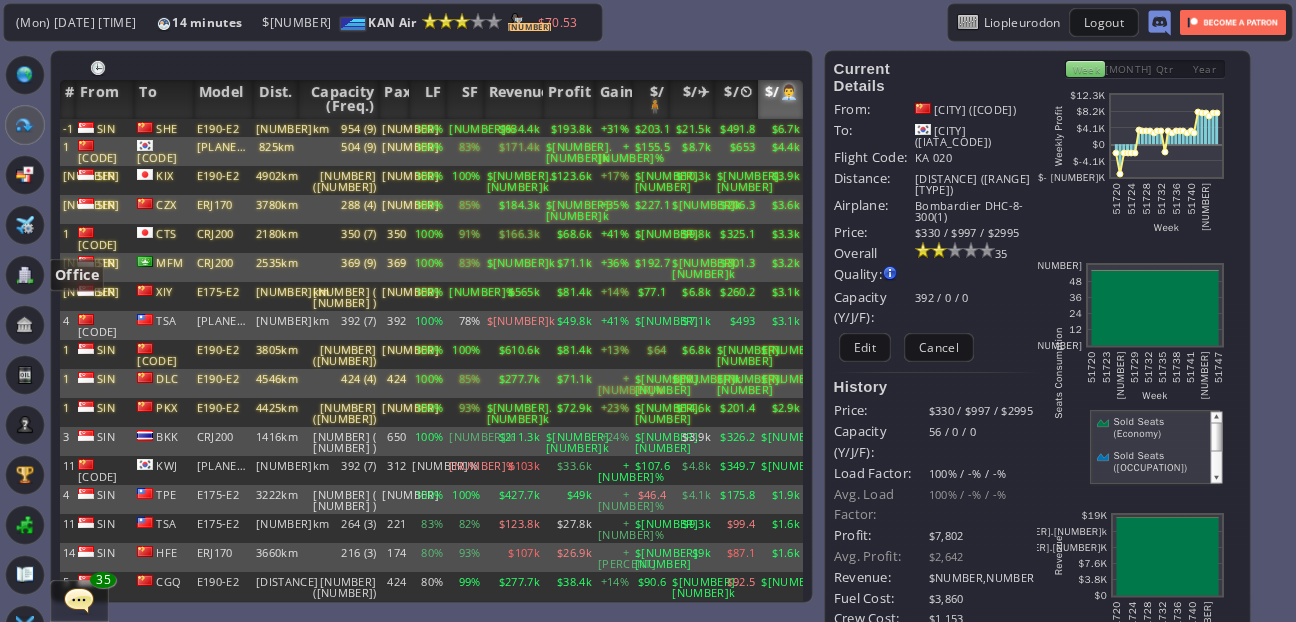 click at bounding box center (25, 275) 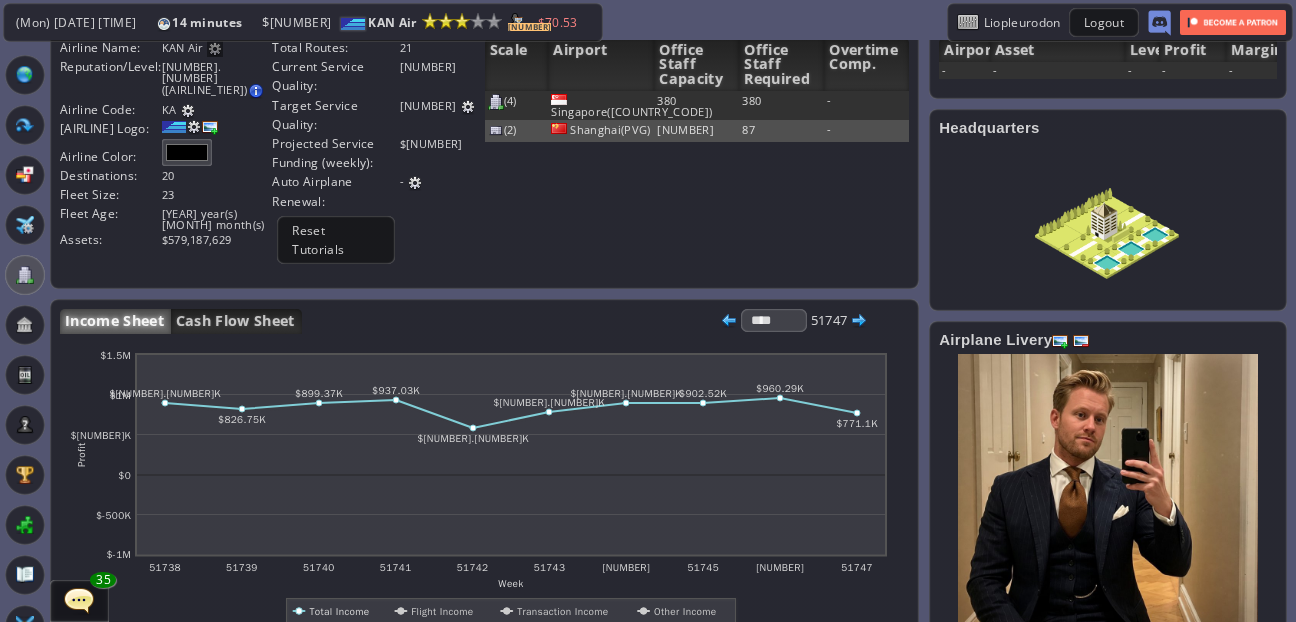 scroll, scrollTop: 0, scrollLeft: 0, axis: both 